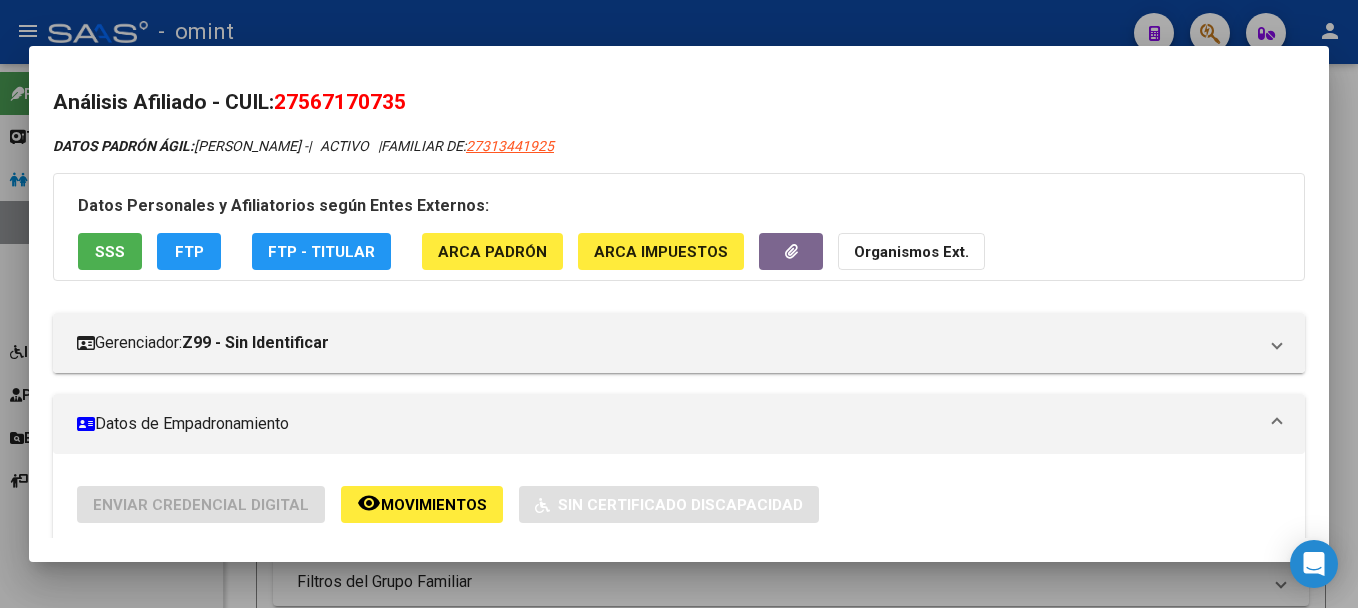 scroll, scrollTop: 0, scrollLeft: 0, axis: both 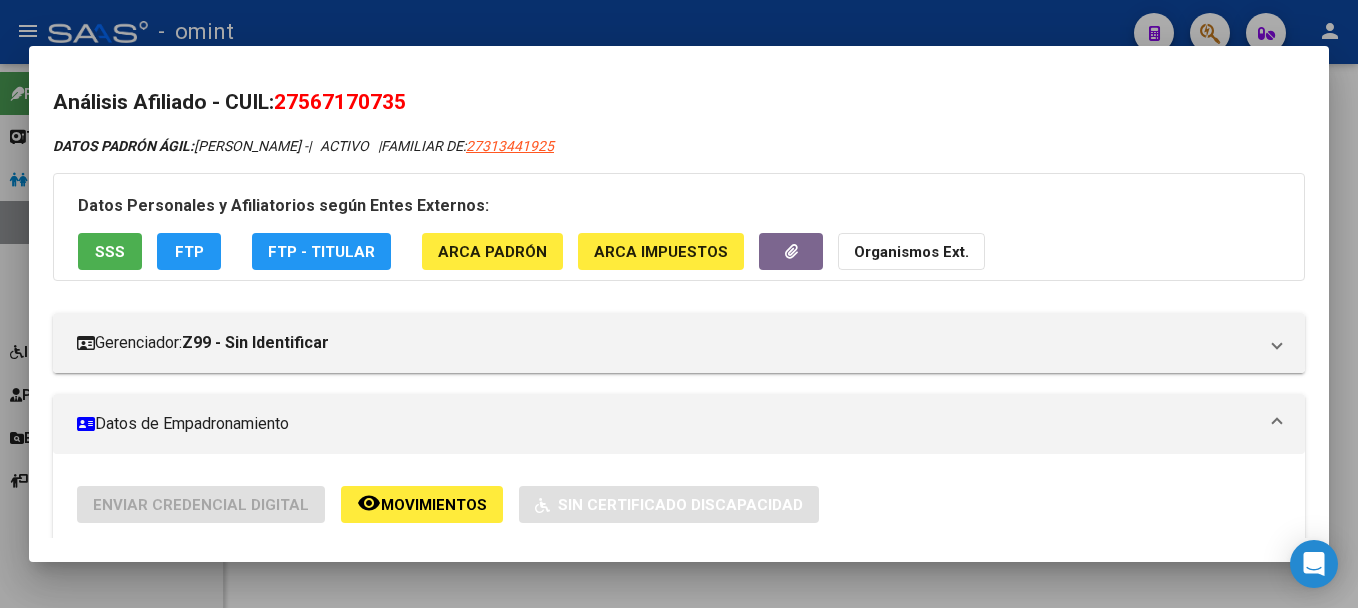 click at bounding box center (679, 304) 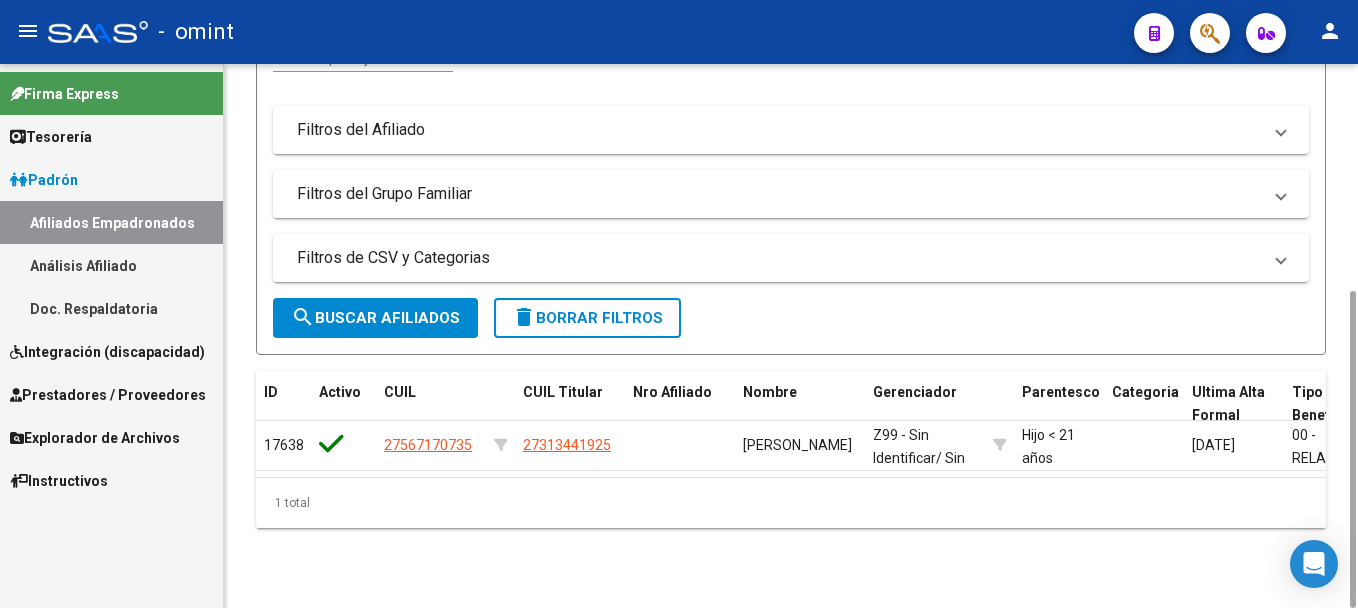 drag, startPoint x: 1357, startPoint y: 364, endPoint x: 1341, endPoint y: 283, distance: 82.565125 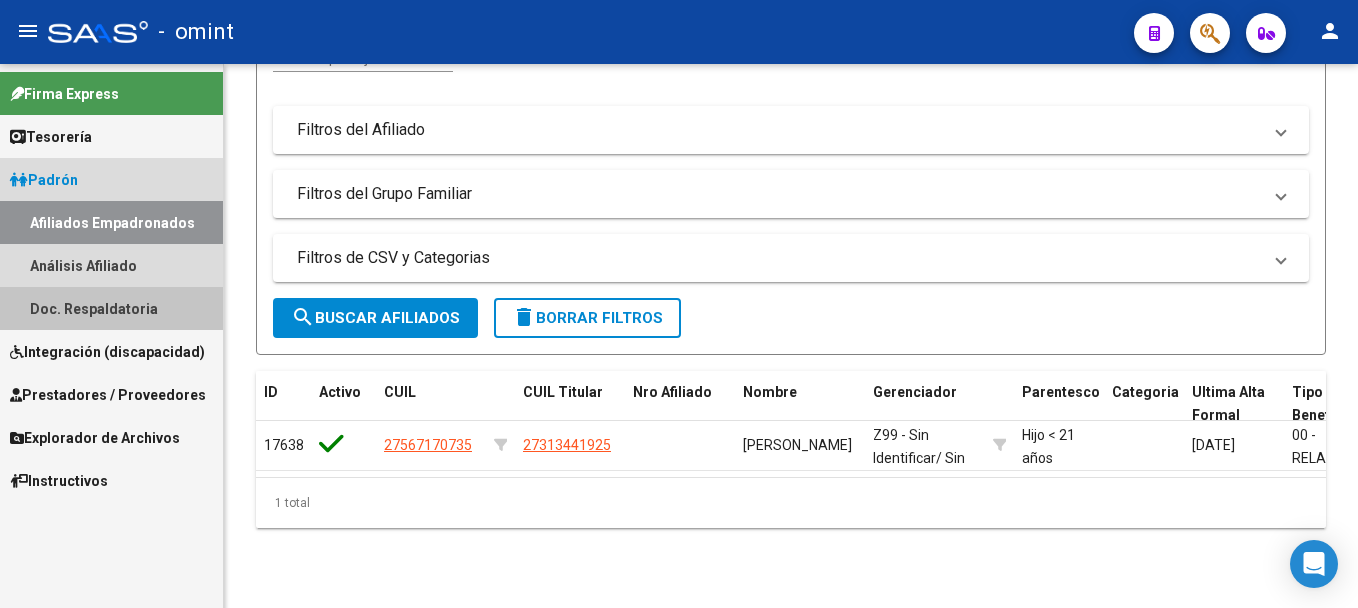 click on "Doc. Respaldatoria" at bounding box center (111, 308) 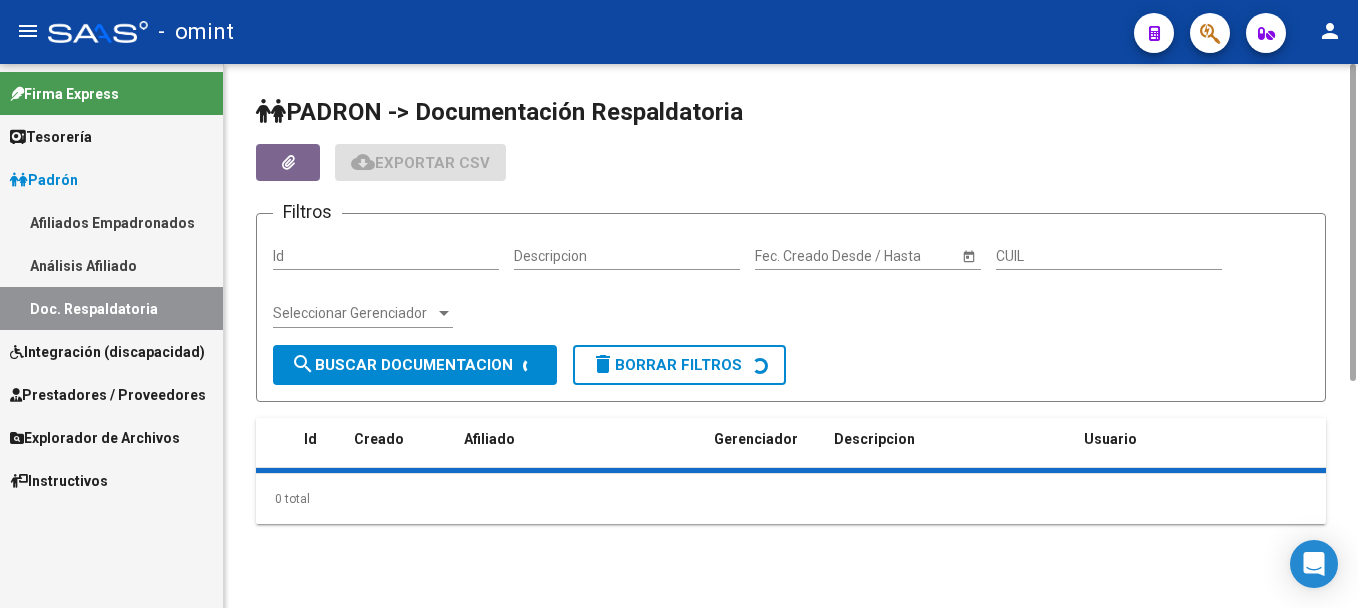 scroll, scrollTop: 0, scrollLeft: 0, axis: both 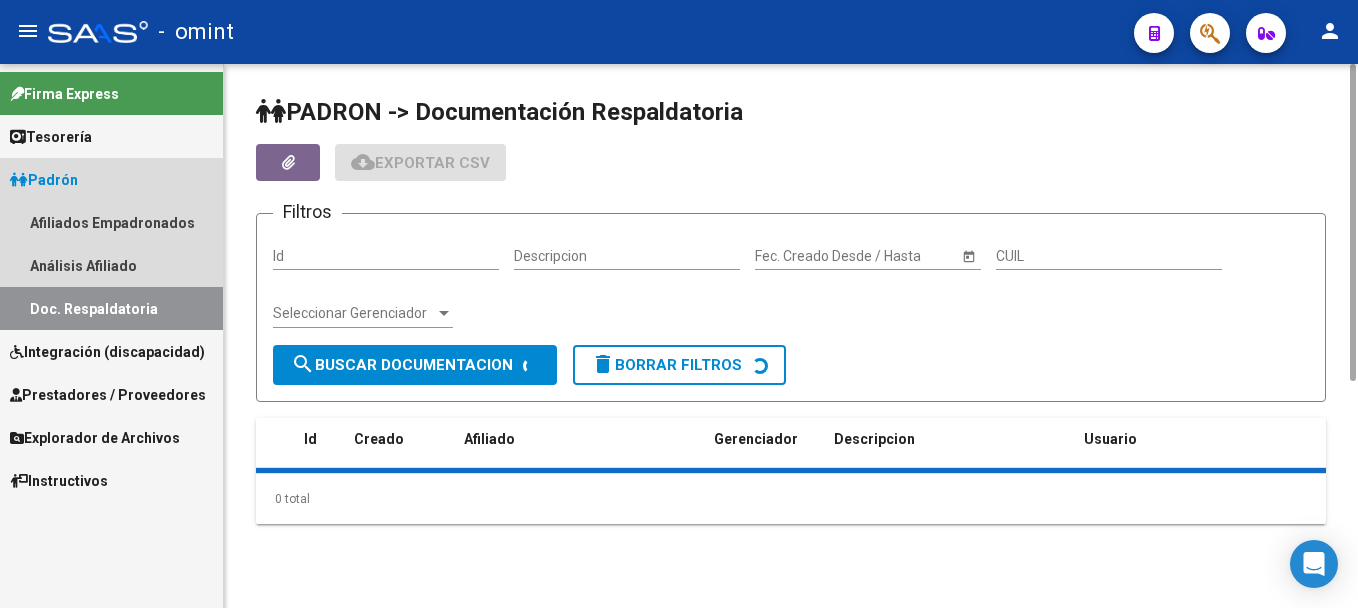 click on "Doc. Respaldatoria" at bounding box center [111, 308] 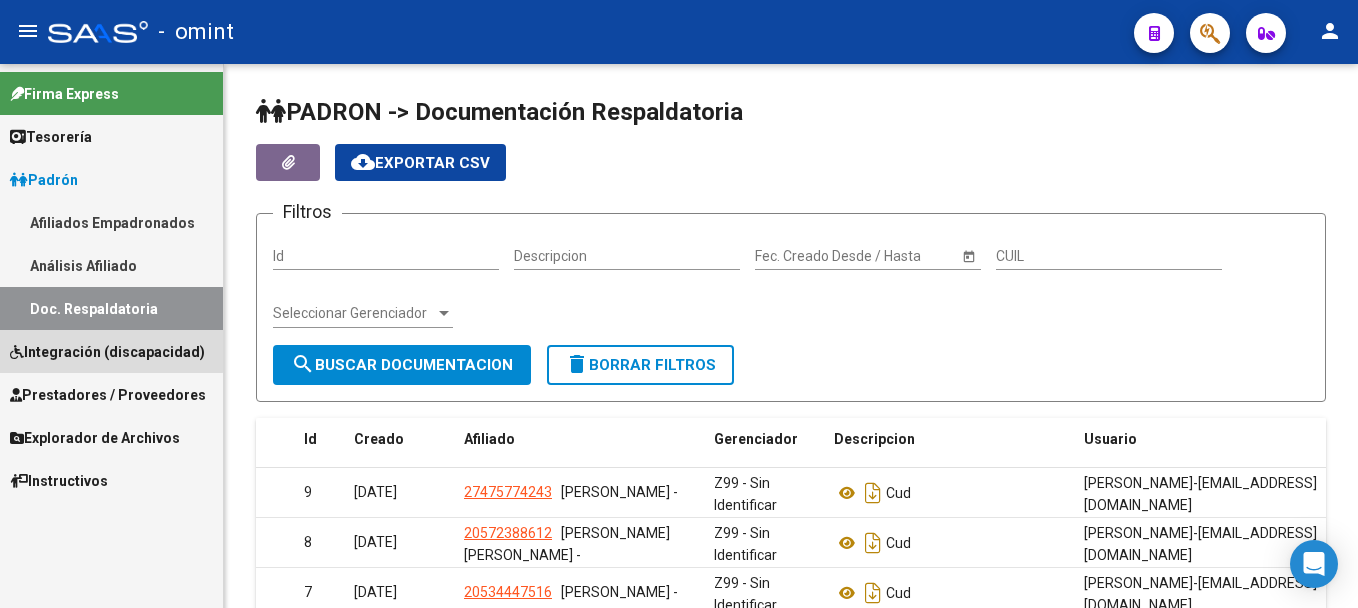 drag, startPoint x: 89, startPoint y: 327, endPoint x: 89, endPoint y: 344, distance: 17 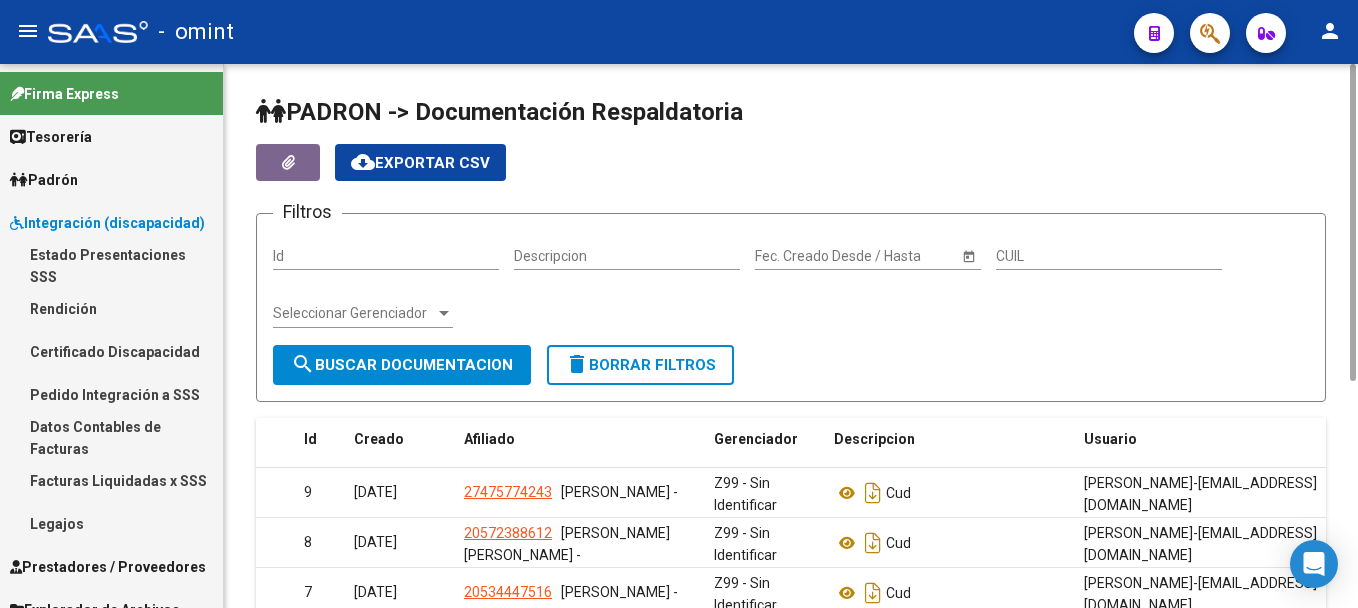 click on "PADRON -> Documentación Respaldatoria cloud_download  Exportar CSV  Filtros Id Descripcion Start date – Fec. Creado Desde / Hasta CUIL Seleccionar Gerenciador Seleccionar Gerenciador search  Buscar Documentacion  delete  Borrar Filtros  Id Creado Afiliado Gerenciador Descripcion Usuario 9 [DATE] 27475774243     [PERSON_NAME]           - Z99 - Sin Identificar  Cud [PERSON_NAME]    -    [EMAIL_ADDRESS][DOMAIN_NAME] 8 [DATE] 20572388612     [PERSON_NAME] [PERSON_NAME]             - Z99 - Sin Identificar  Cud [PERSON_NAME]    -    [EMAIL_ADDRESS][DOMAIN_NAME] 7 [DATE] 20534447516     [PERSON_NAME]           - Z99 - Sin Identificar  Cud [PERSON_NAME]    -    [EMAIL_ADDRESS][DOMAIN_NAME] 6 [DATE] 20540688134     [PERSON_NAME] VALE           - Z99 - Sin Identificar  Cud [PERSON_NAME]    -    [EMAIL_ADDRESS][DOMAIN_NAME] 5 [DATE] 20485976842     [PERSON_NAME] [PERSON_NAME]           - Z99 - Sin Identificar  Cud [PERSON_NAME]    -    [EMAIL_ADDRESS][DOMAIN_NAME] 4 [DATE] 20590813436      Cud 3  Hc" 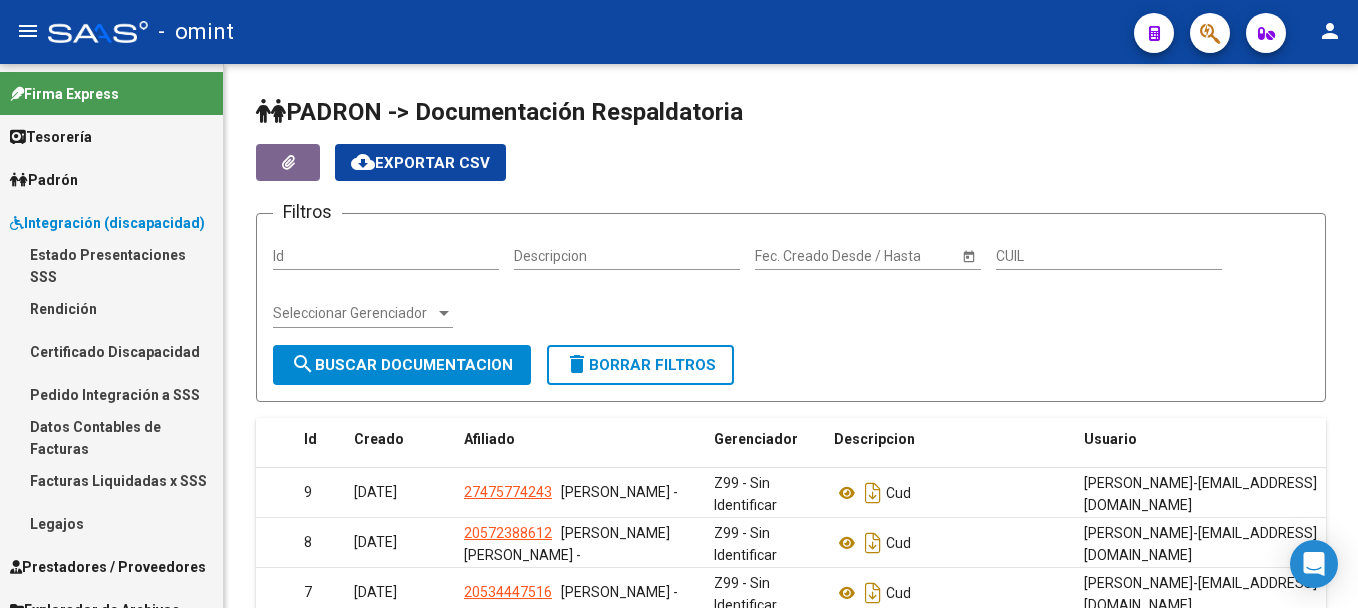 click on "Legajos" at bounding box center (111, 523) 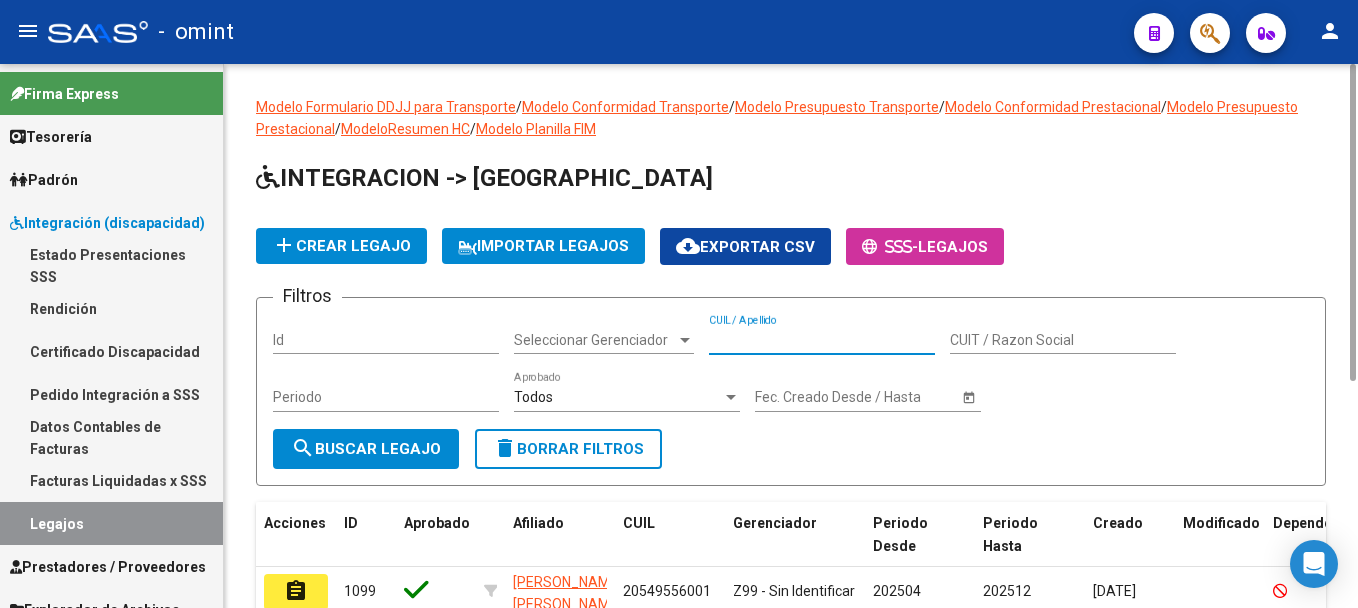 click on "CUIL / Apellido" at bounding box center (822, 340) 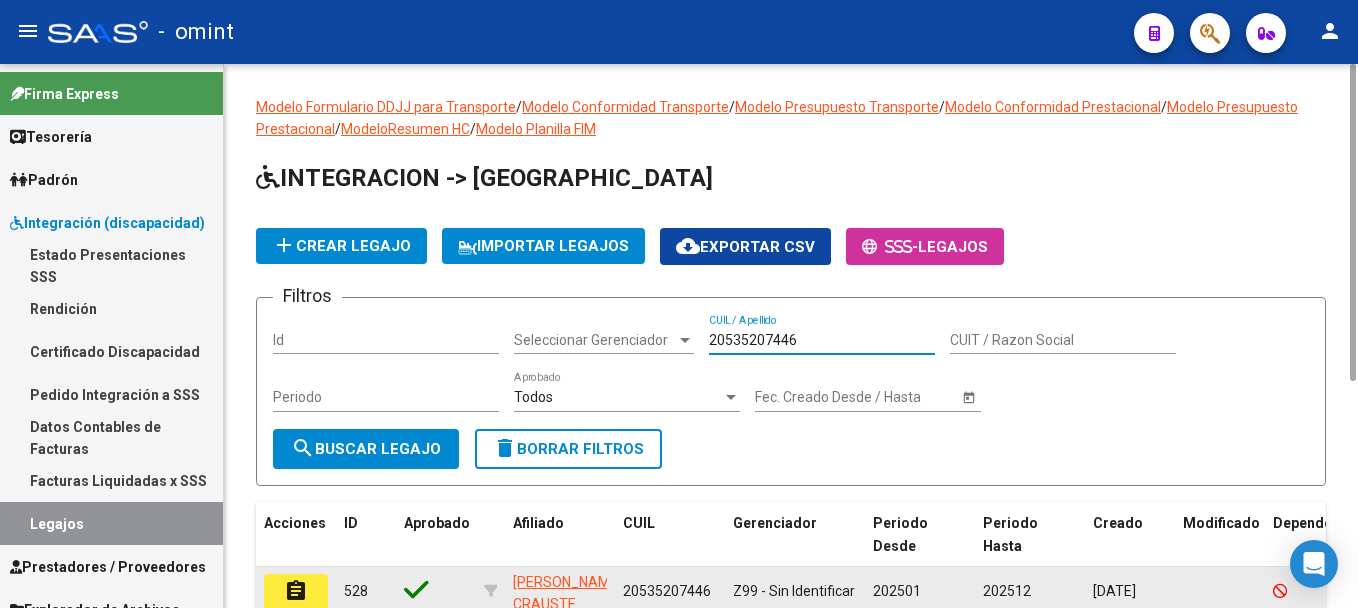 type on "20535207446" 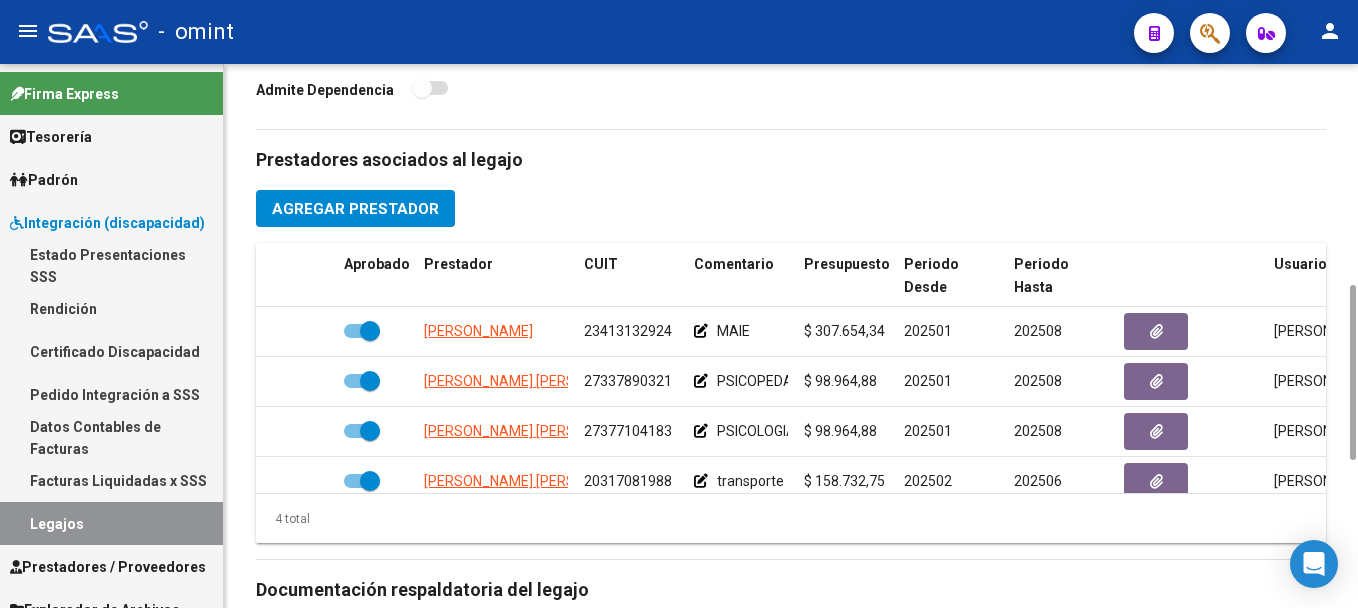 scroll, scrollTop: 677, scrollLeft: 0, axis: vertical 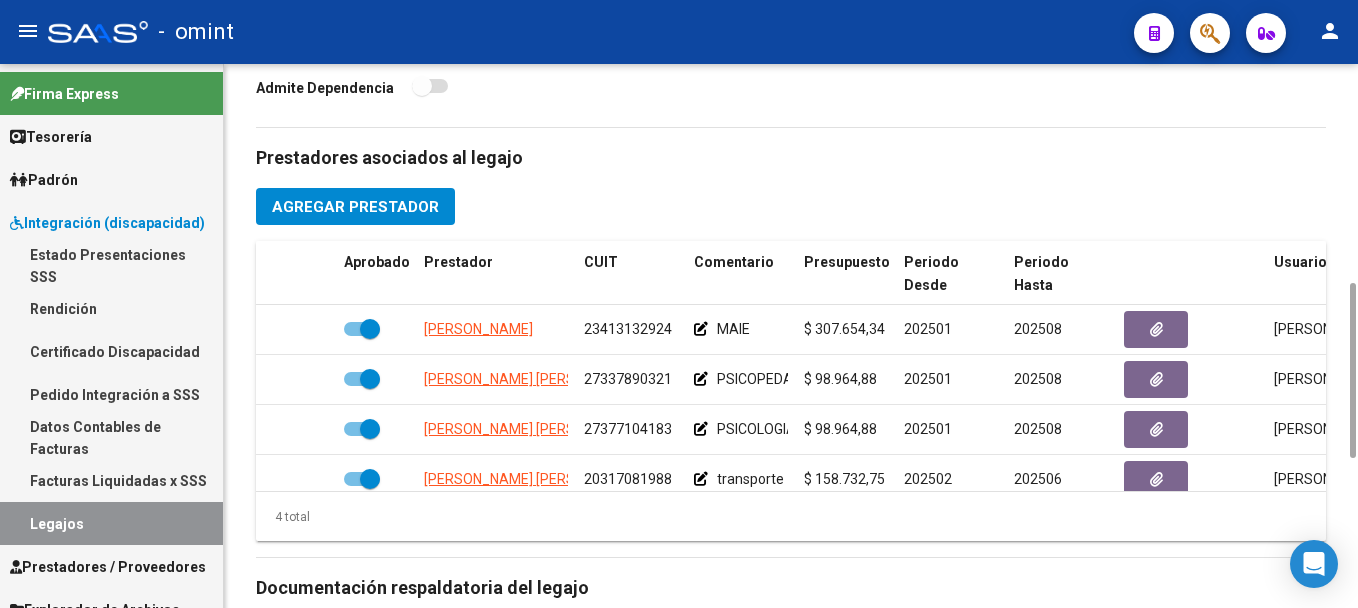 drag, startPoint x: 1350, startPoint y: 225, endPoint x: 1355, endPoint y: 621, distance: 396.03156 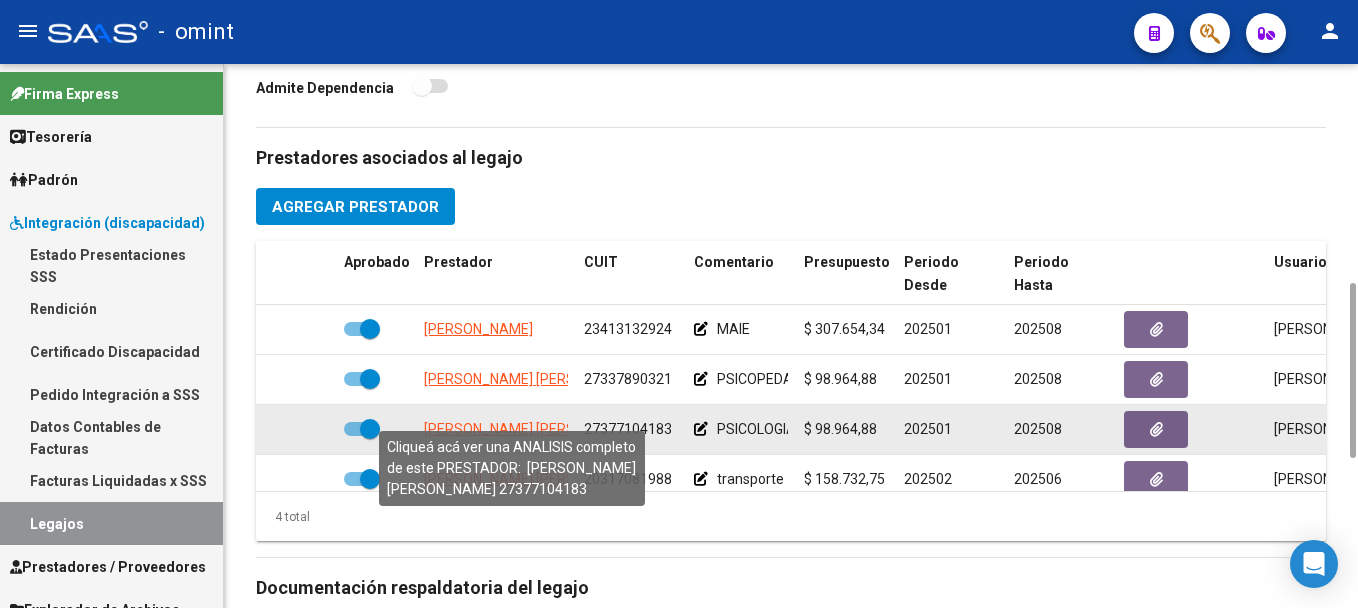 click on "[PERSON_NAME] [PERSON_NAME]" 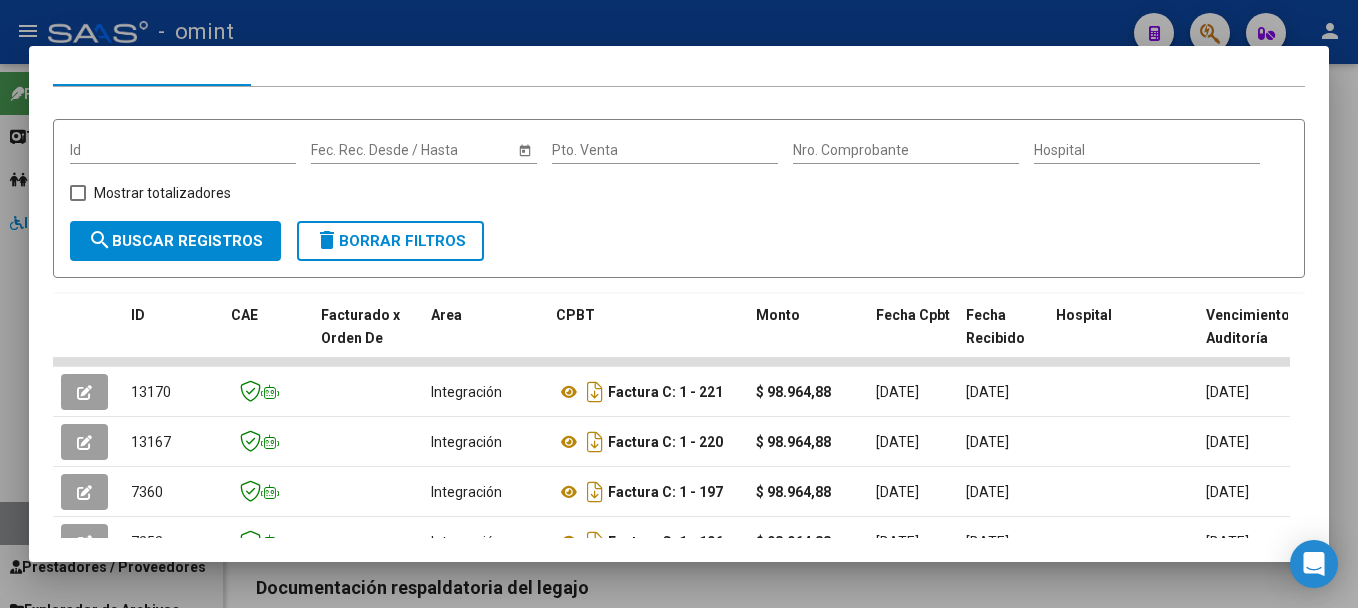 scroll, scrollTop: 363, scrollLeft: 0, axis: vertical 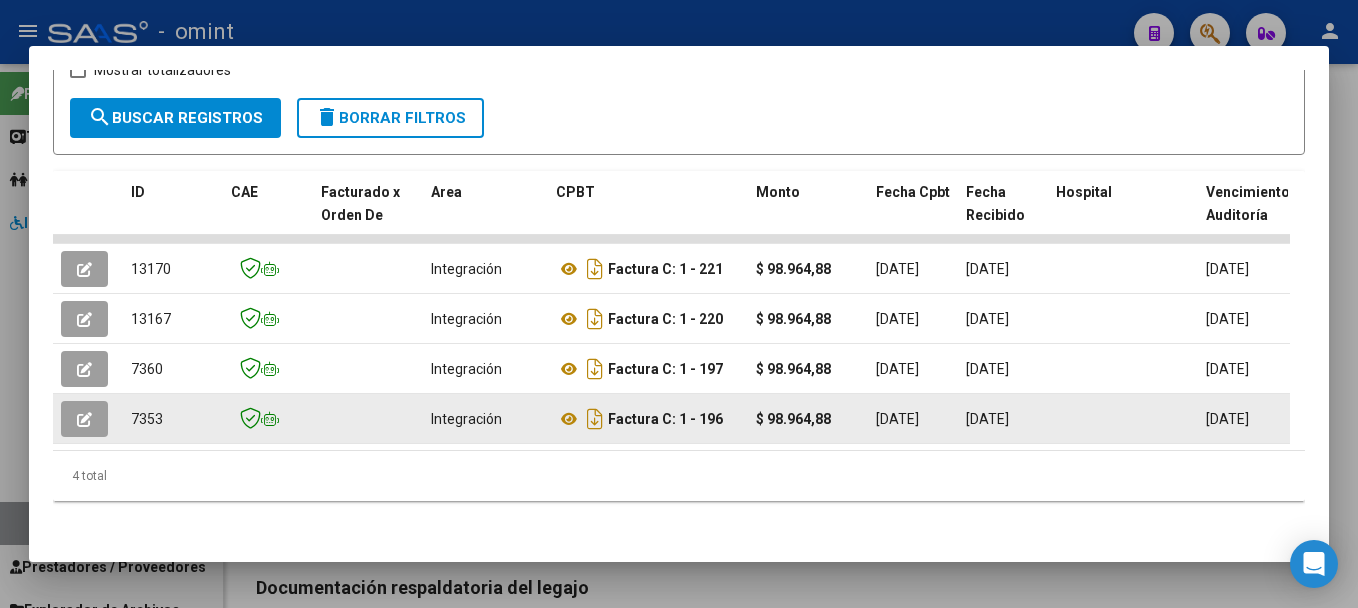 click 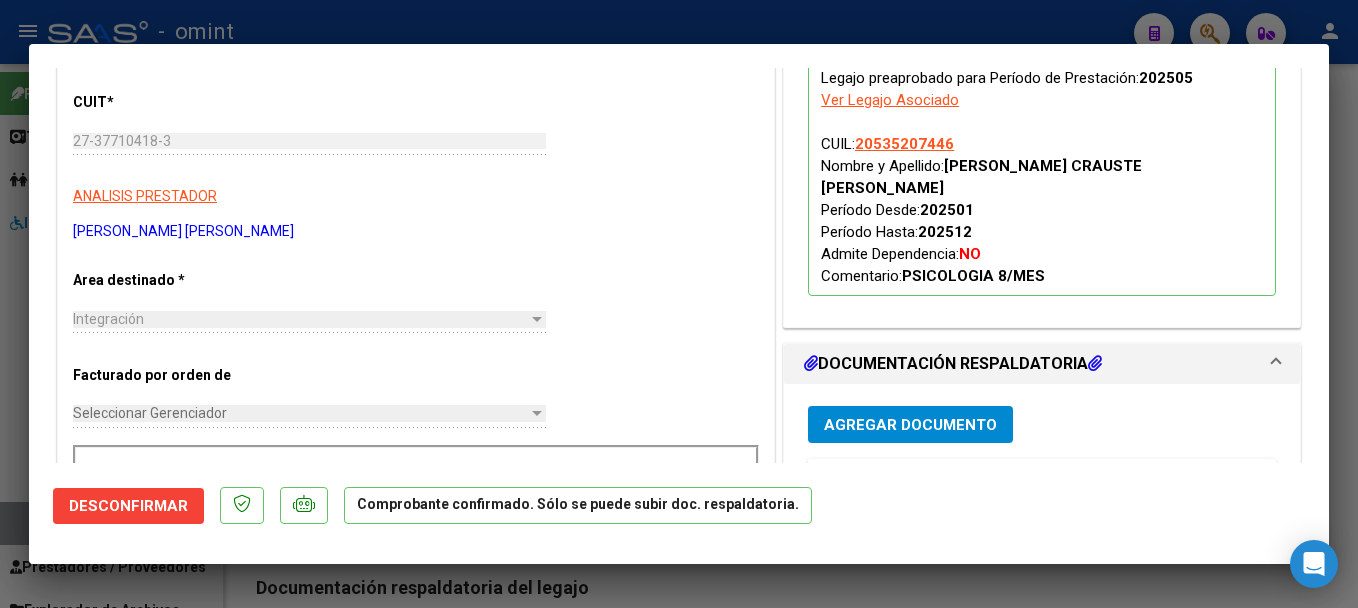scroll, scrollTop: 491, scrollLeft: 0, axis: vertical 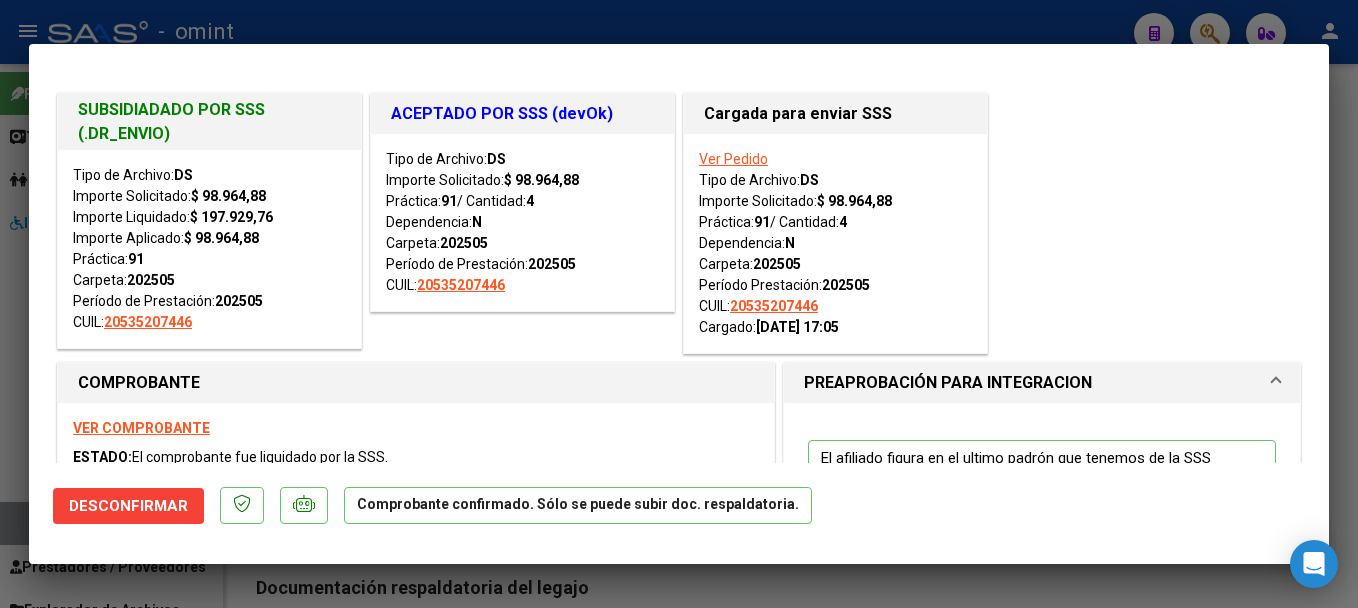 click at bounding box center (679, 304) 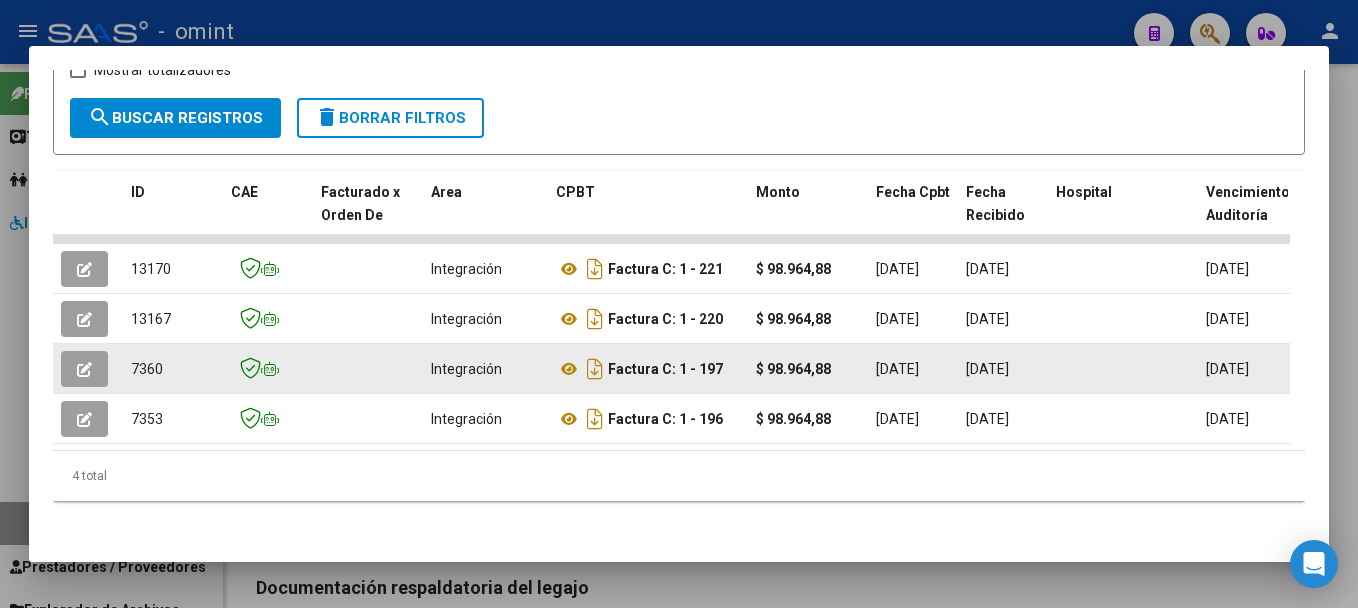 click 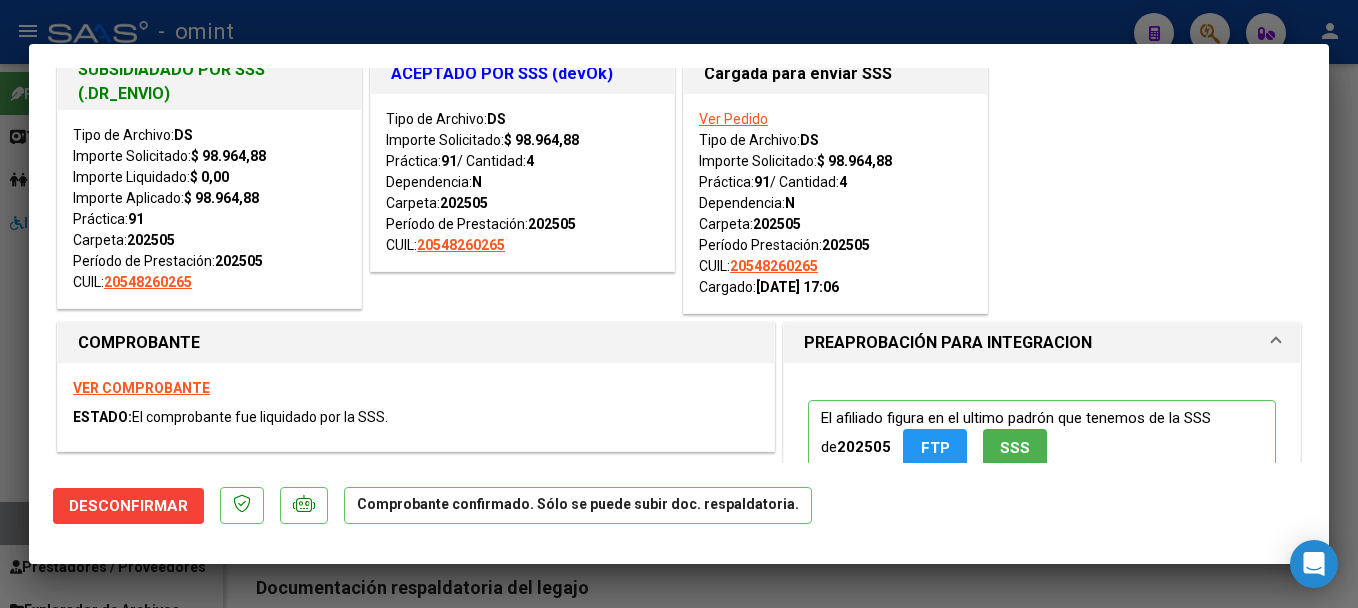scroll, scrollTop: 0, scrollLeft: 0, axis: both 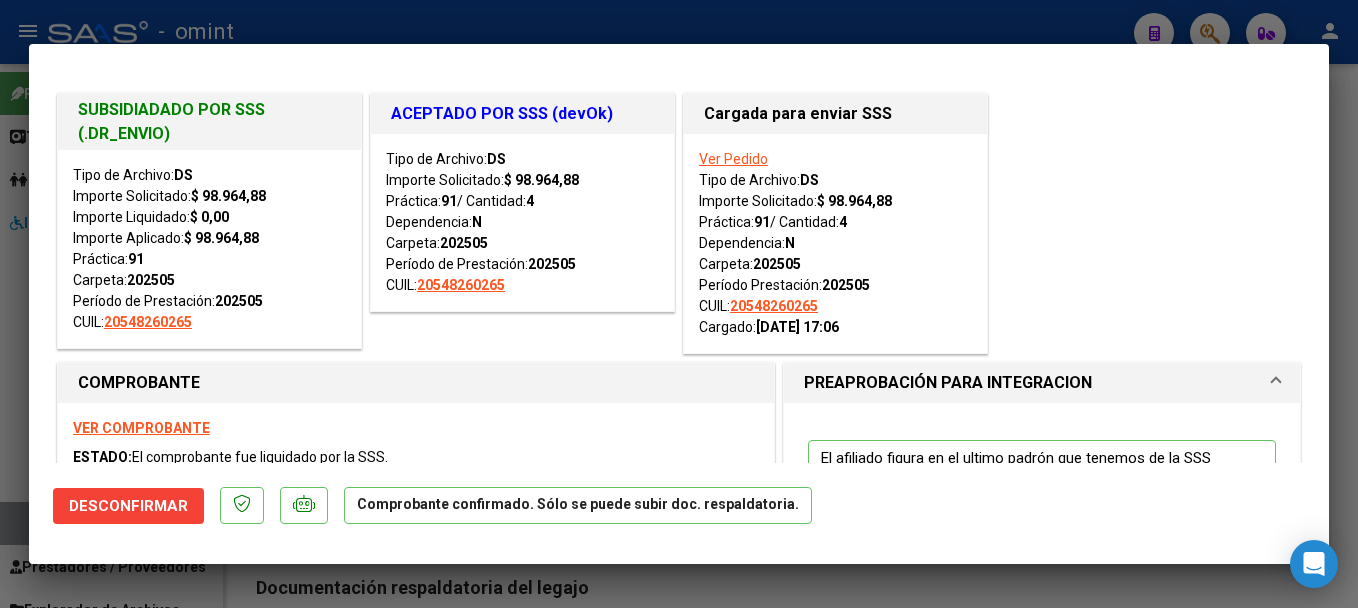 click at bounding box center [679, 304] 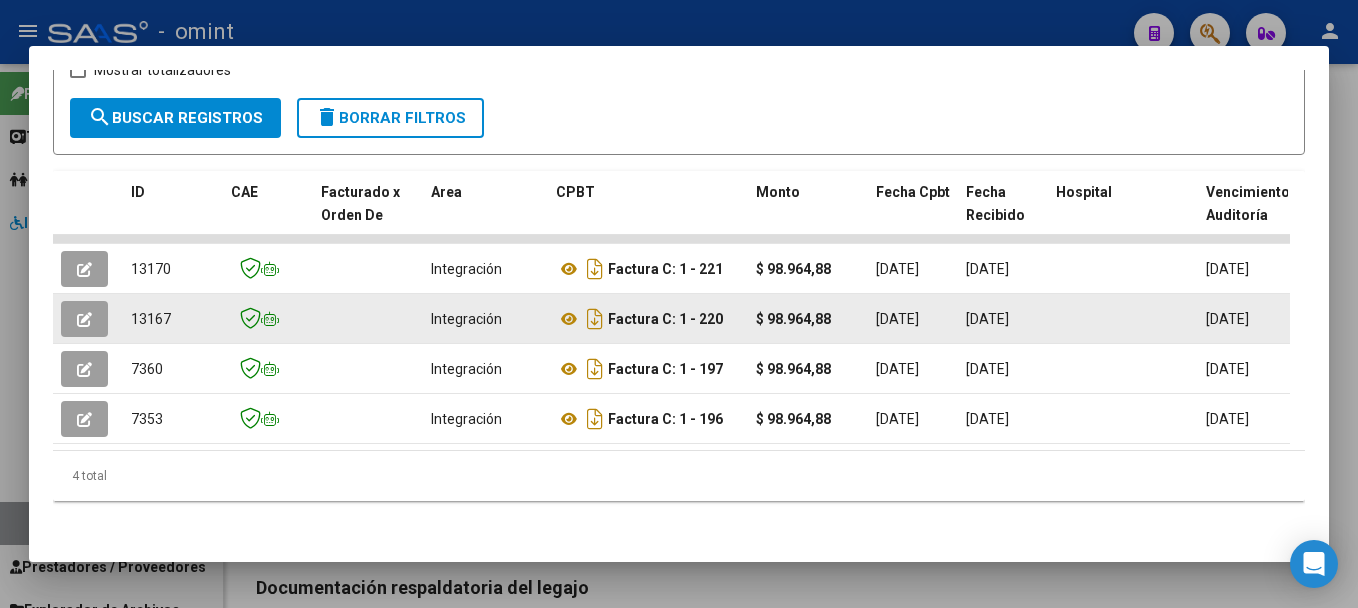 click 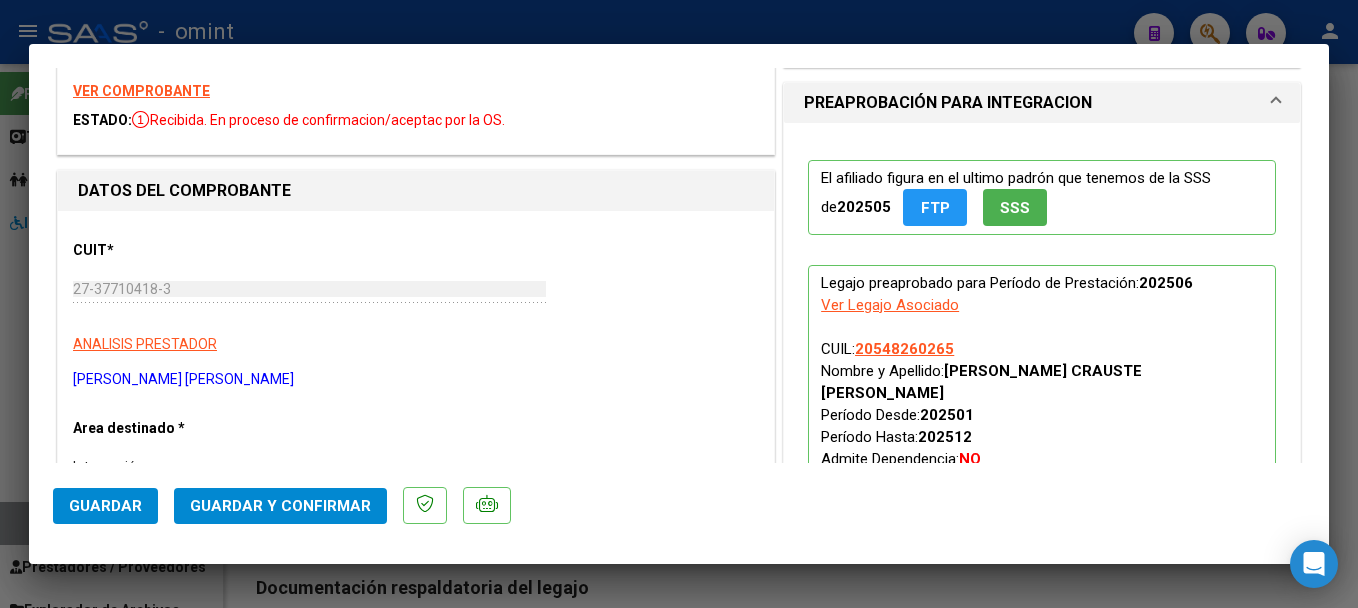 scroll, scrollTop: 0, scrollLeft: 0, axis: both 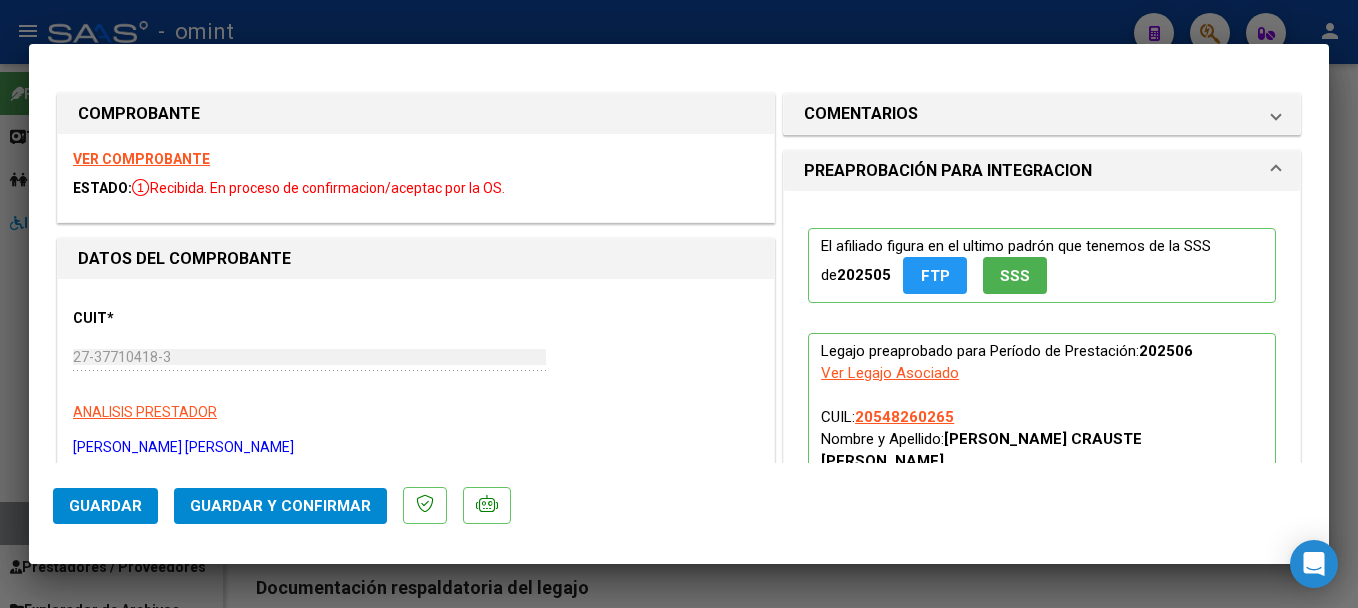 click on "VER COMPROBANTE" at bounding box center [141, 159] 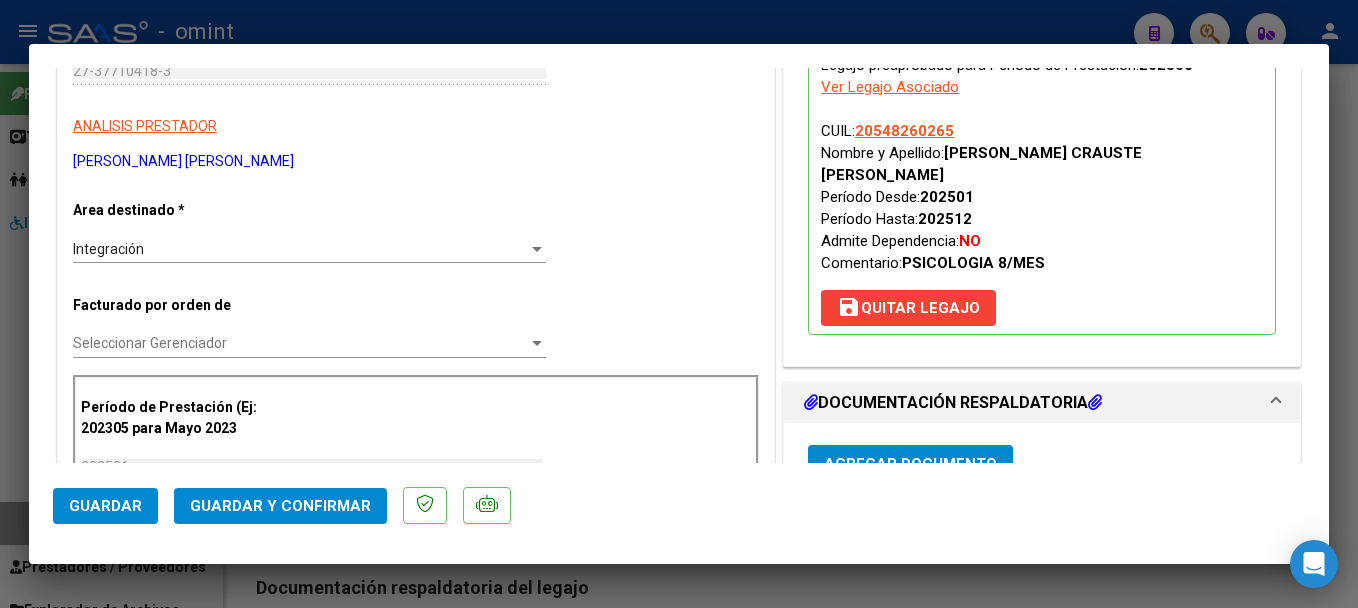 scroll, scrollTop: 0, scrollLeft: 0, axis: both 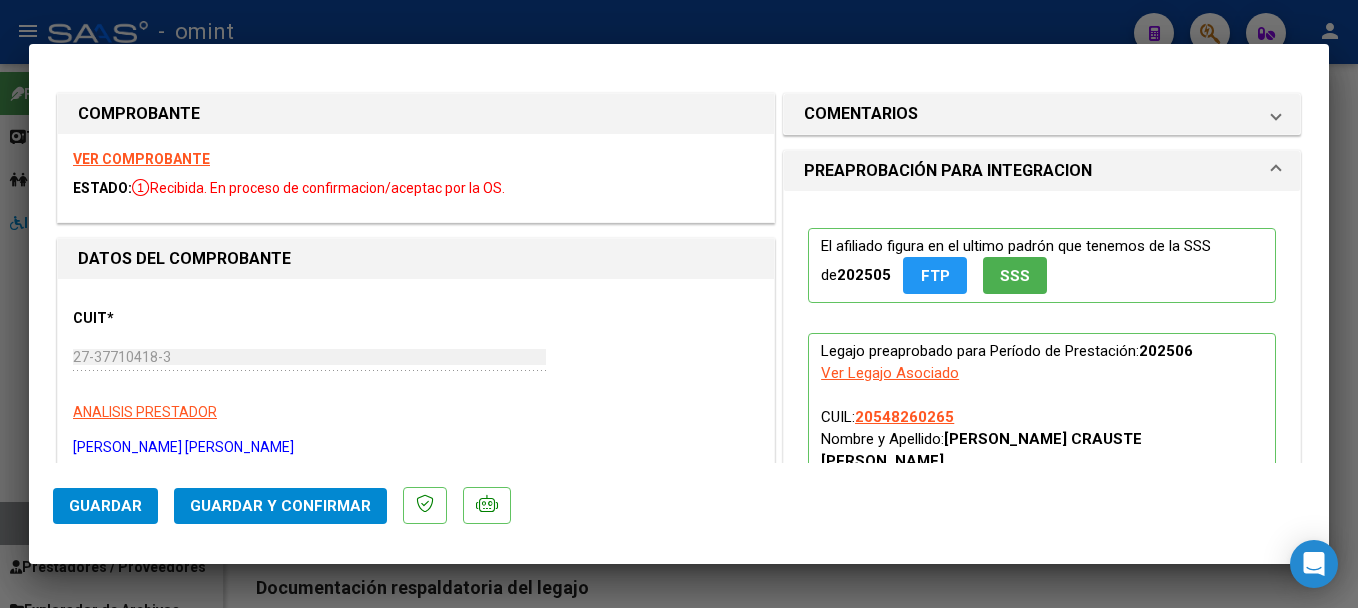 click on "Guardar y Confirmar" 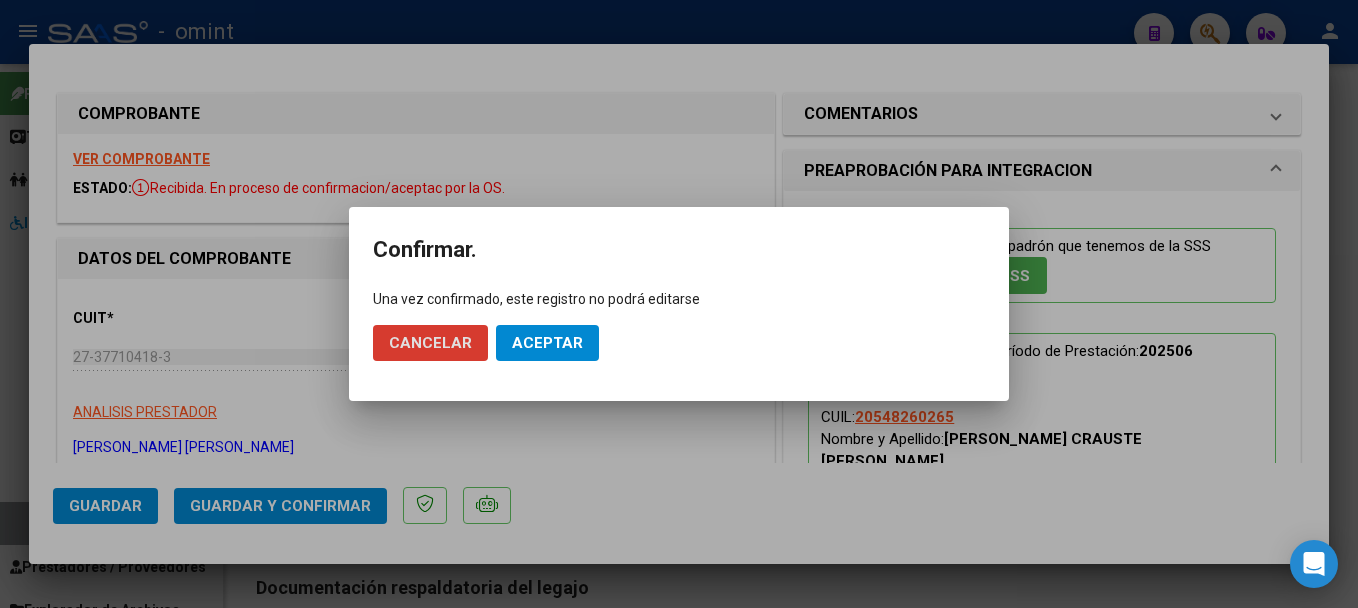 click on "Aceptar" 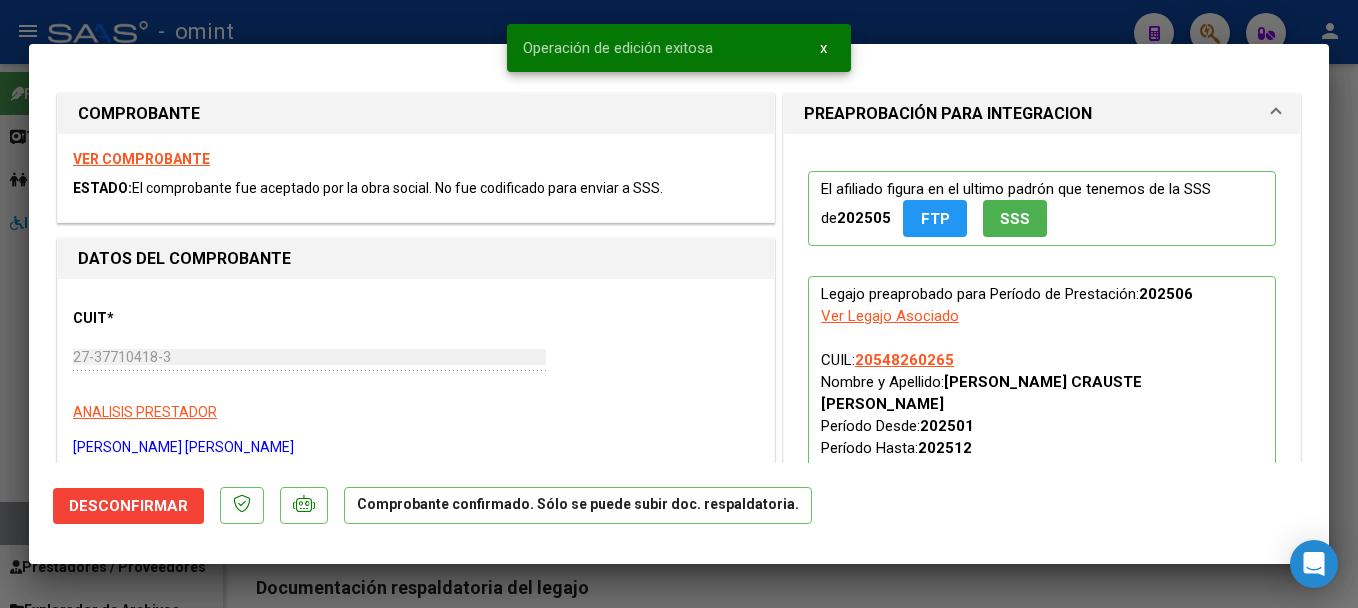 click at bounding box center (679, 304) 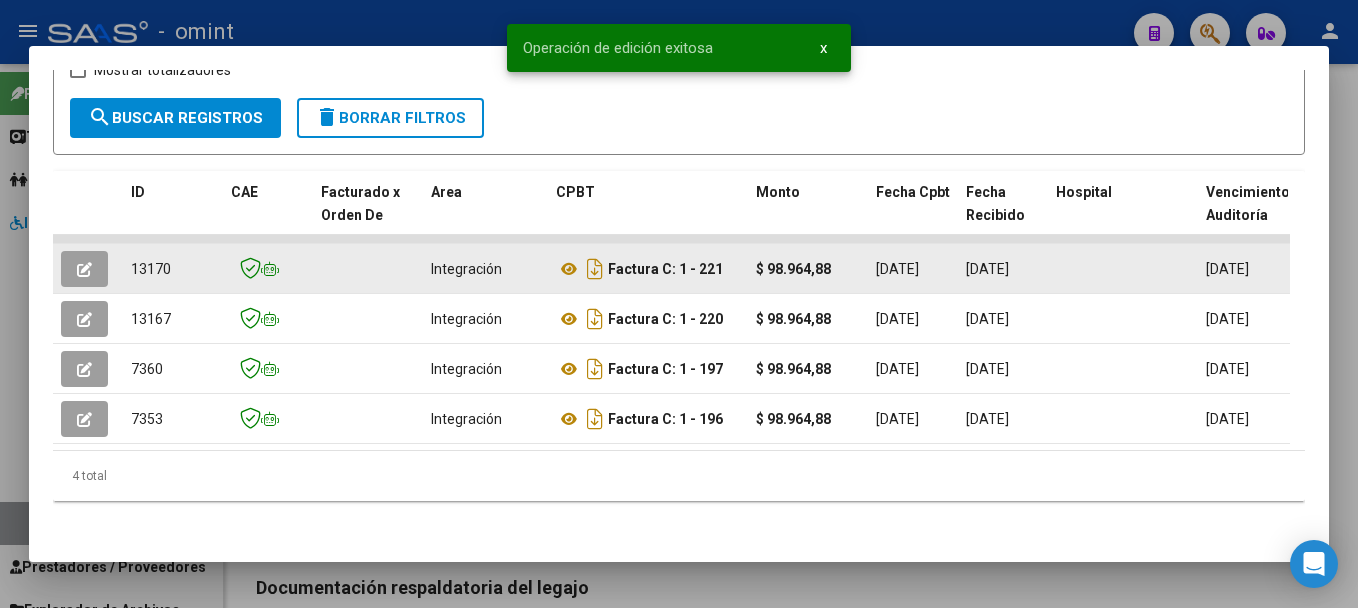 click 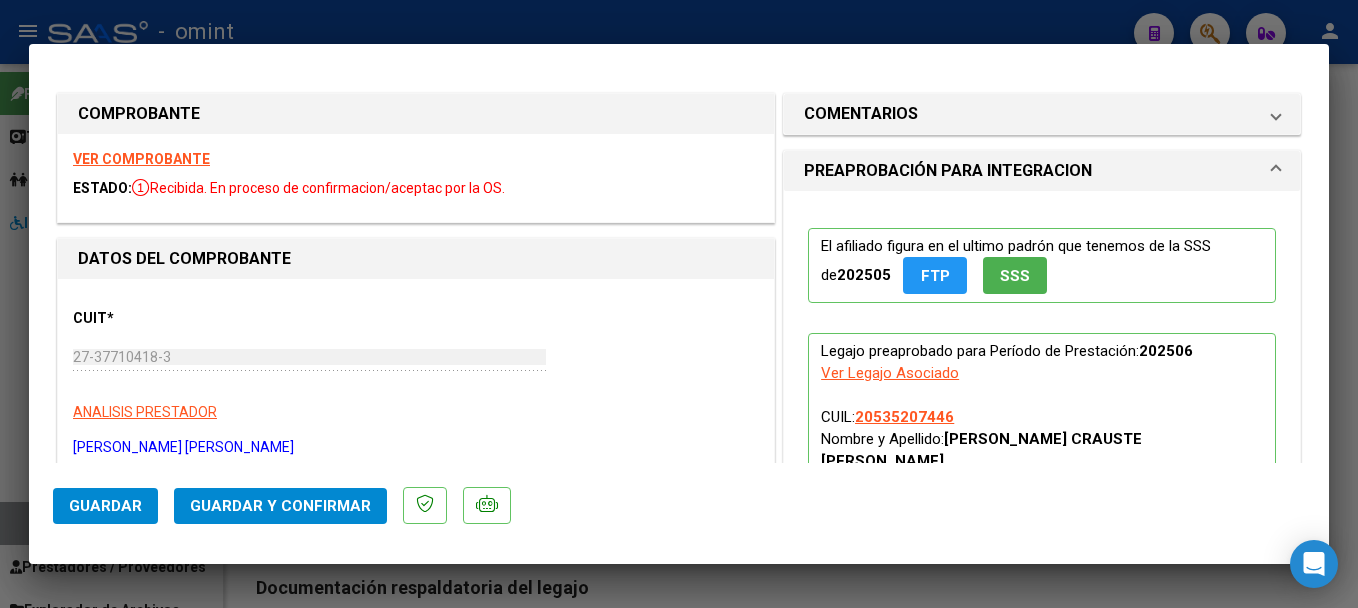 click on "VER COMPROBANTE" at bounding box center [141, 159] 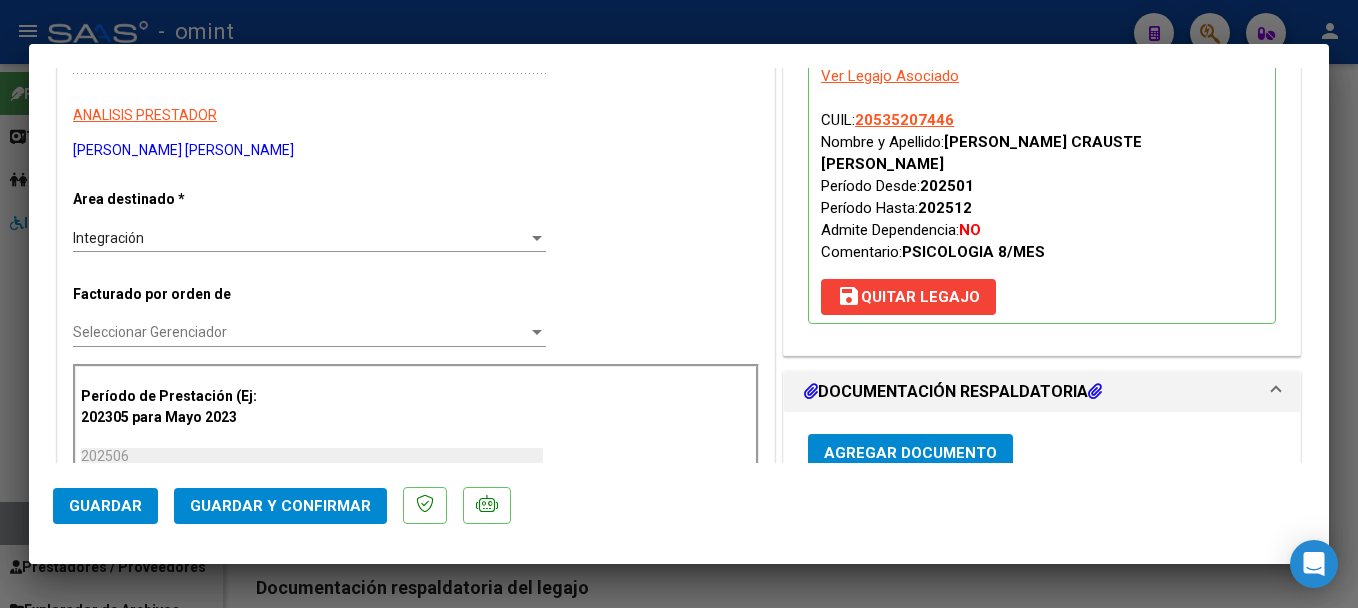 scroll, scrollTop: 312, scrollLeft: 0, axis: vertical 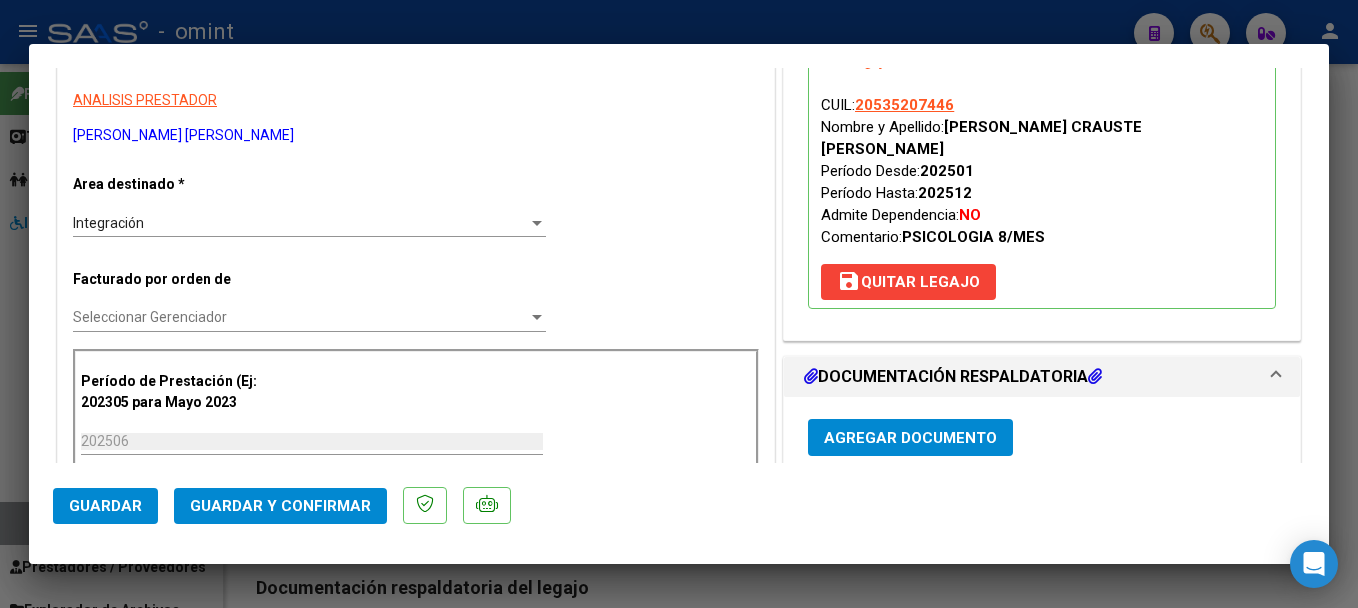 click on "Seleccionar Gerenciador" at bounding box center [300, 317] 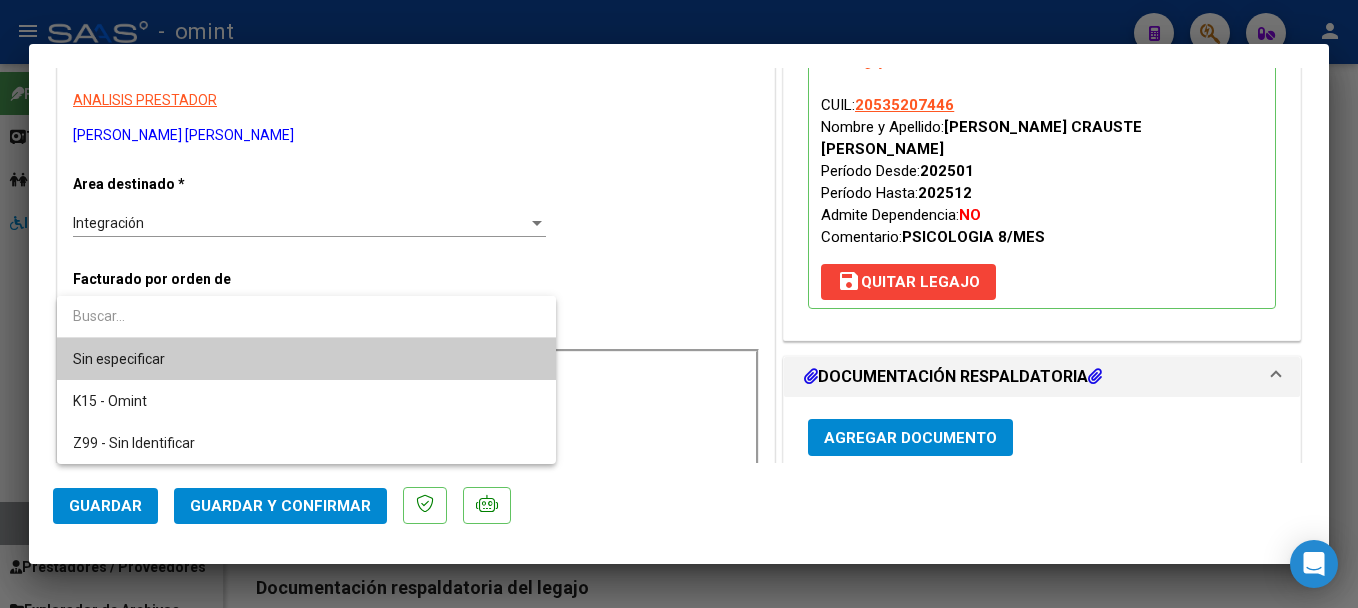 click on "Sin especificar" at bounding box center [306, 359] 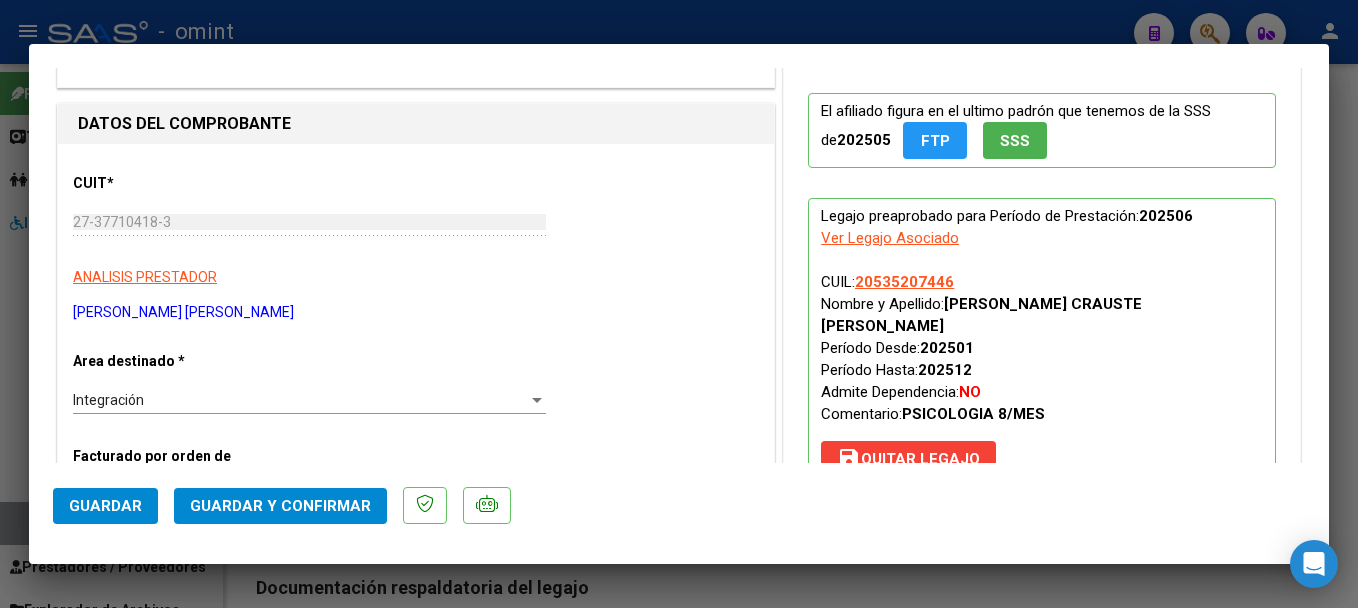 scroll, scrollTop: 0, scrollLeft: 0, axis: both 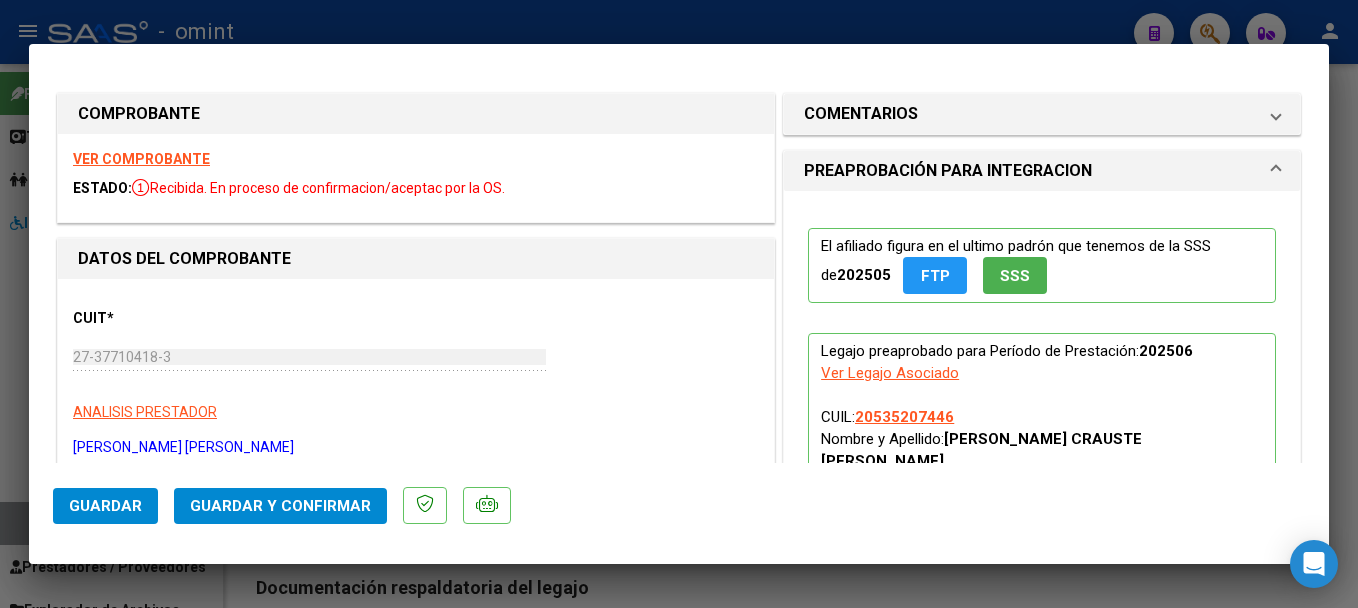 click on "Guardar y Confirmar" 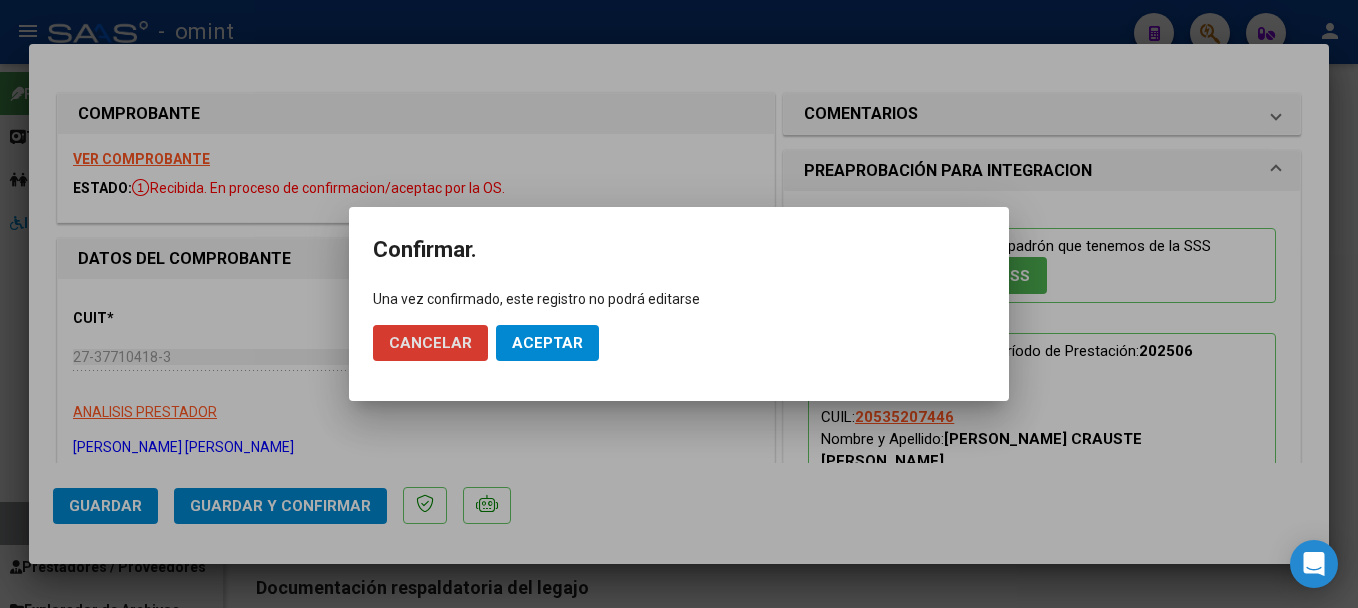 click on "Aceptar" 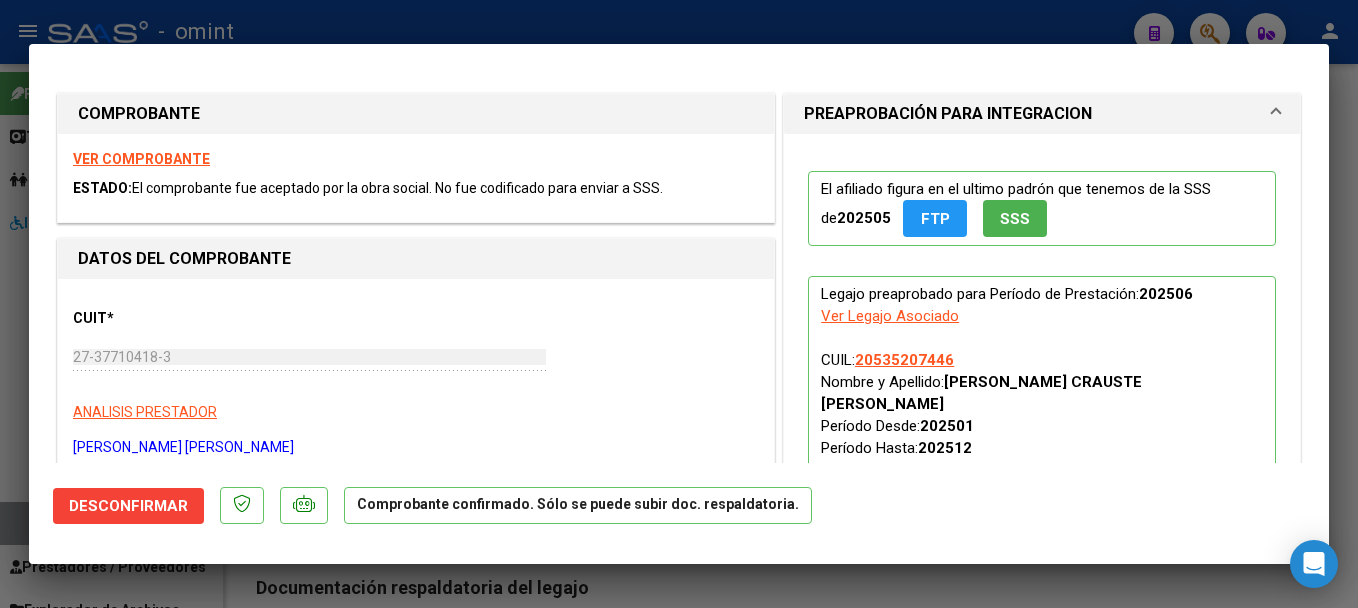 click at bounding box center (679, 304) 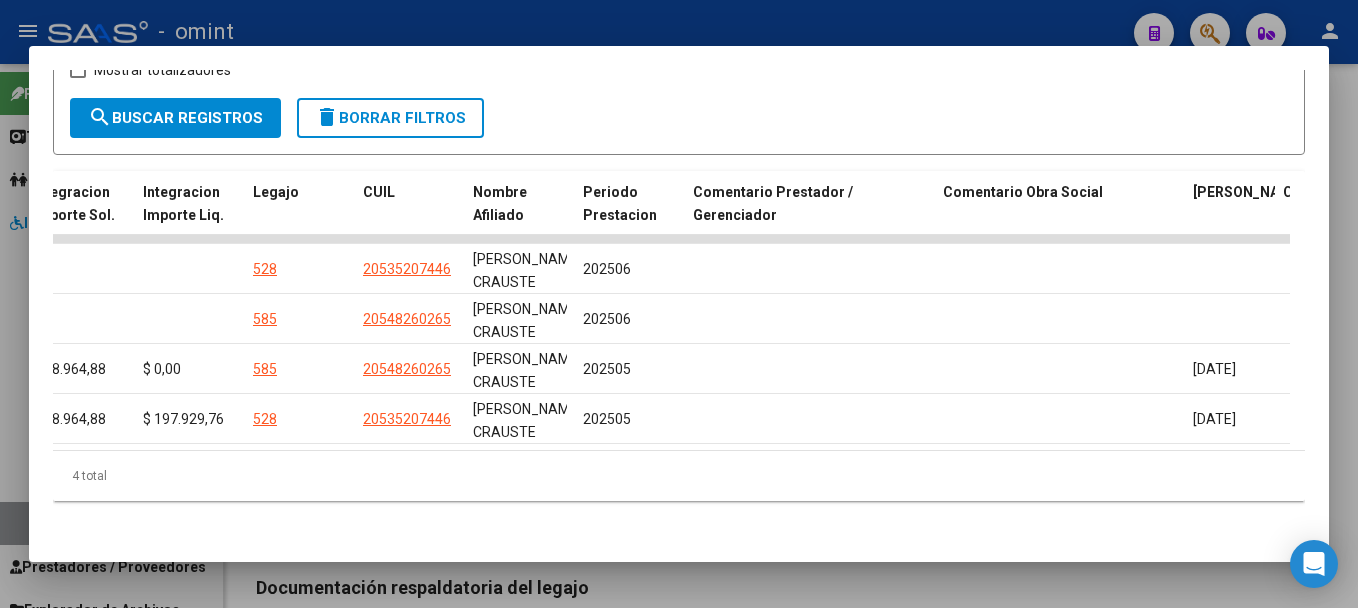 scroll, scrollTop: 0, scrollLeft: 3083, axis: horizontal 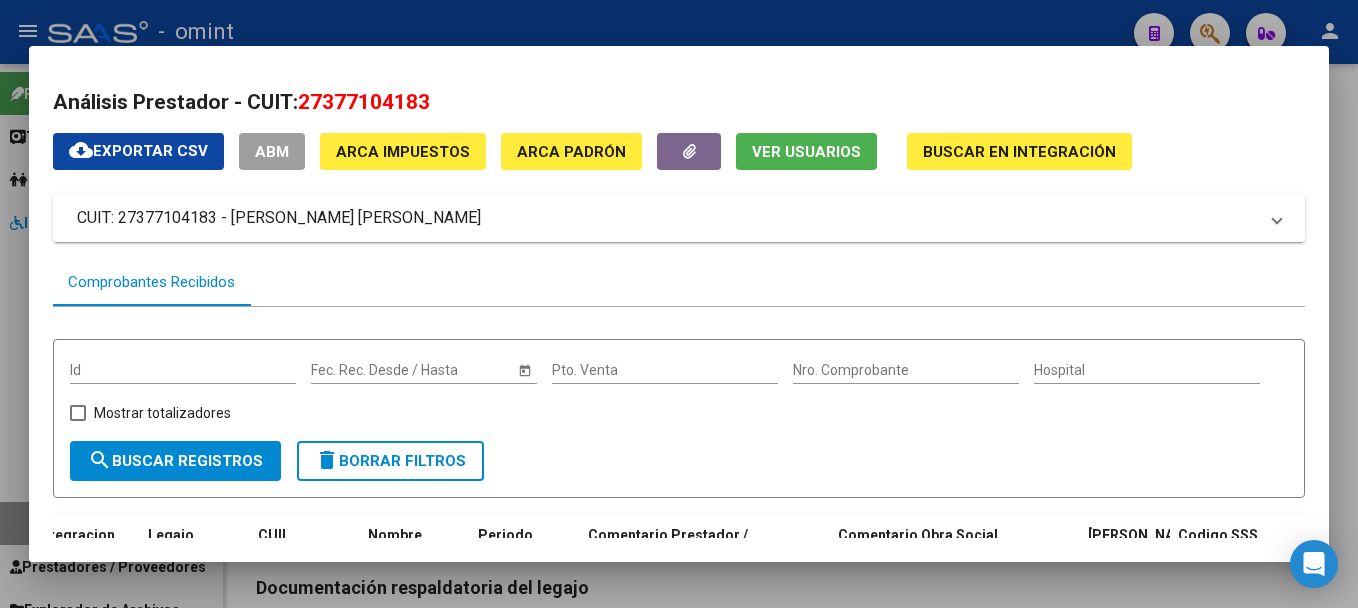 click on "27377104183" at bounding box center [364, 102] 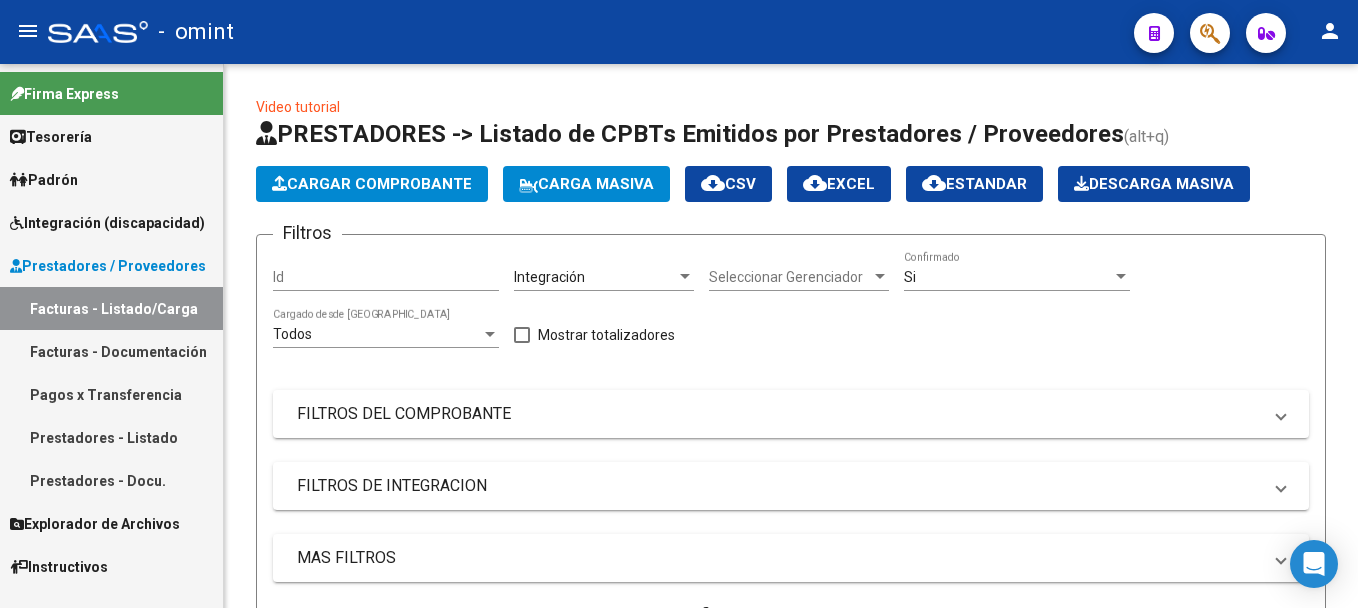 scroll, scrollTop: 0, scrollLeft: 0, axis: both 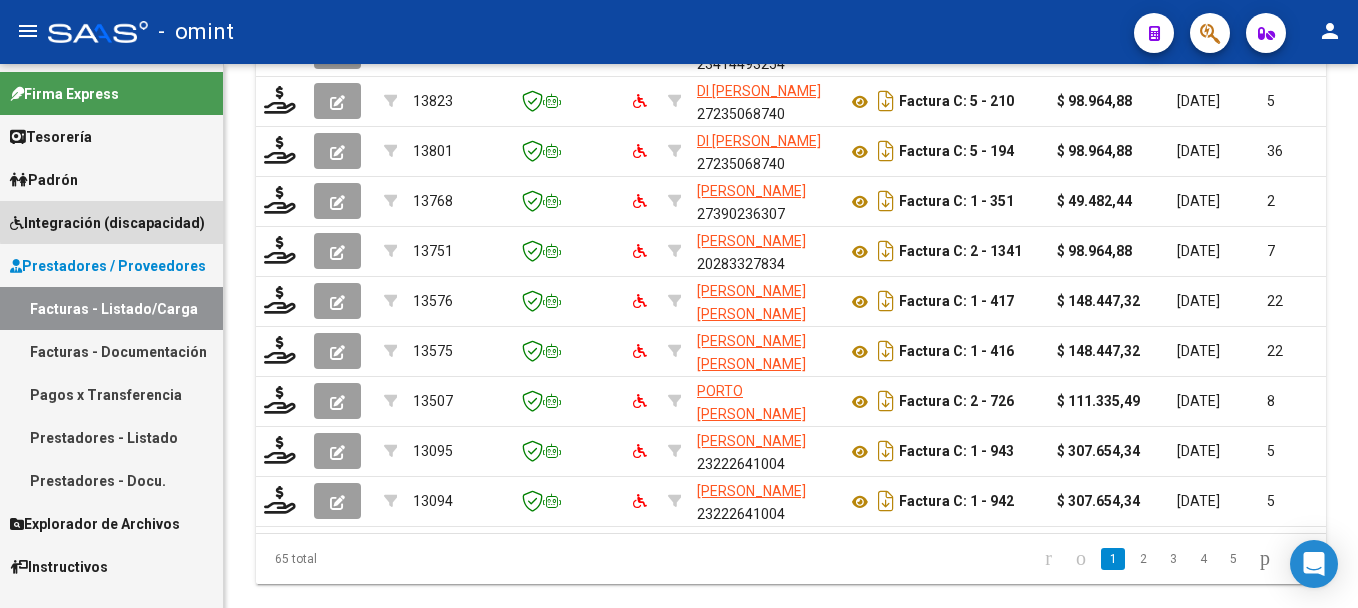 click on "Integración (discapacidad)" at bounding box center (107, 223) 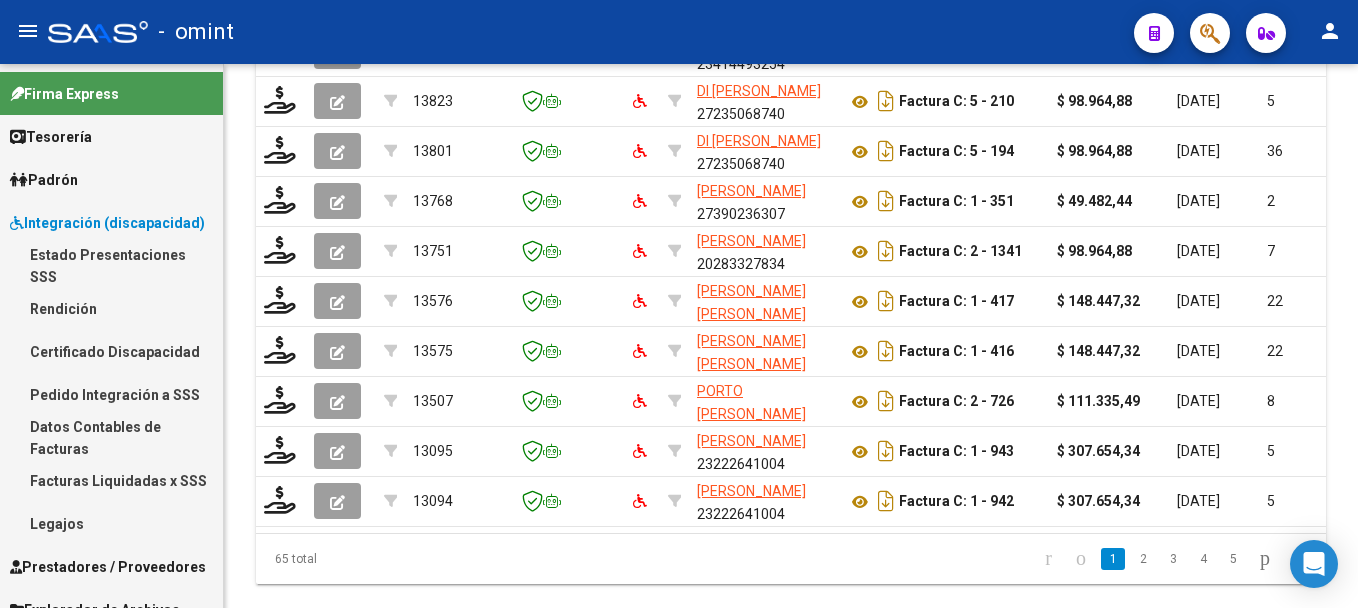 click on "Facturas Liquidadas x SSS" at bounding box center [111, 480] 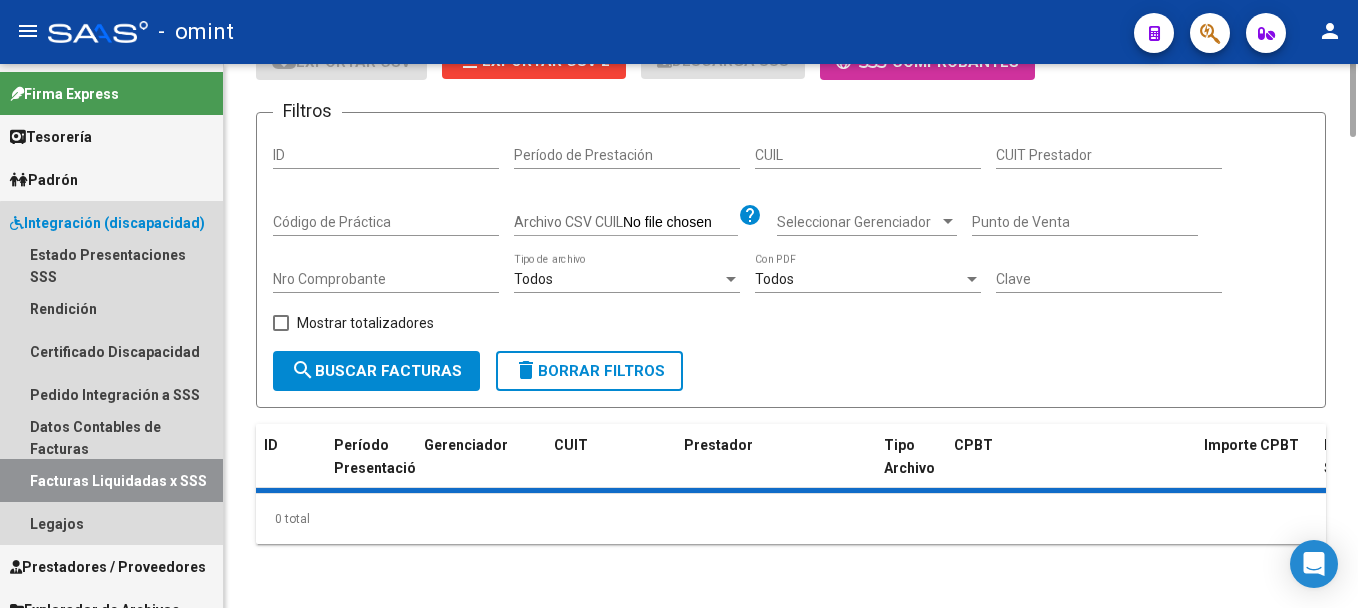 scroll, scrollTop: 0, scrollLeft: 0, axis: both 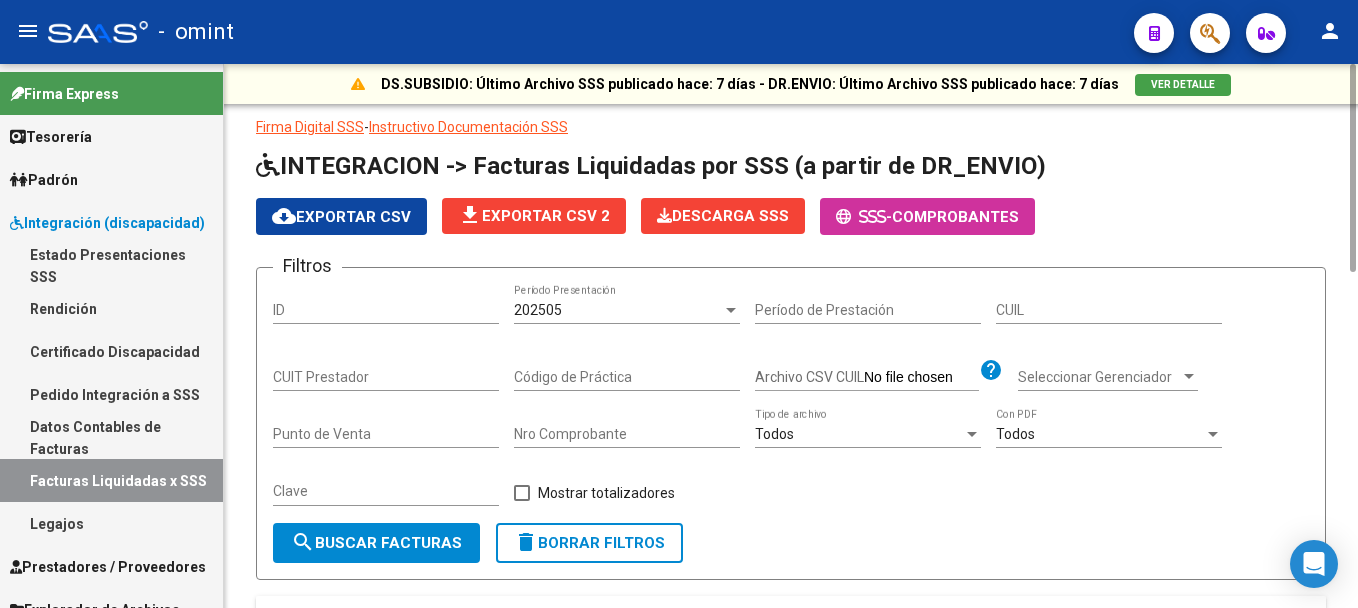 click on "202505  Período Presentación" 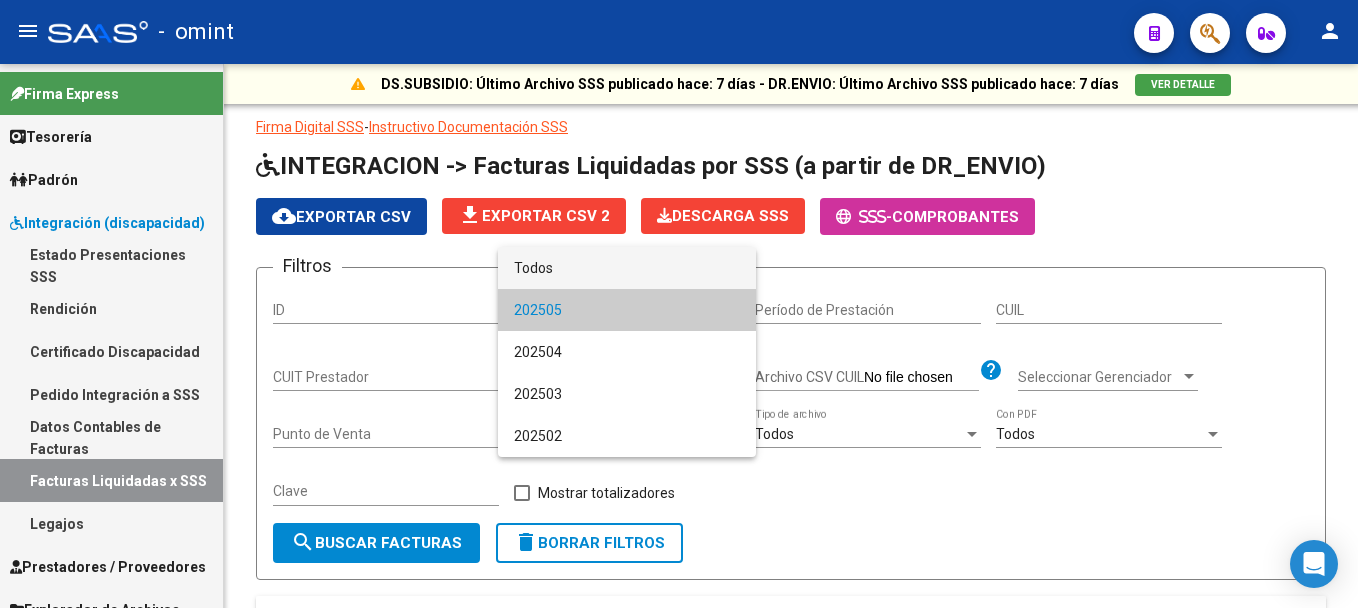 click on "Todos" at bounding box center [627, 268] 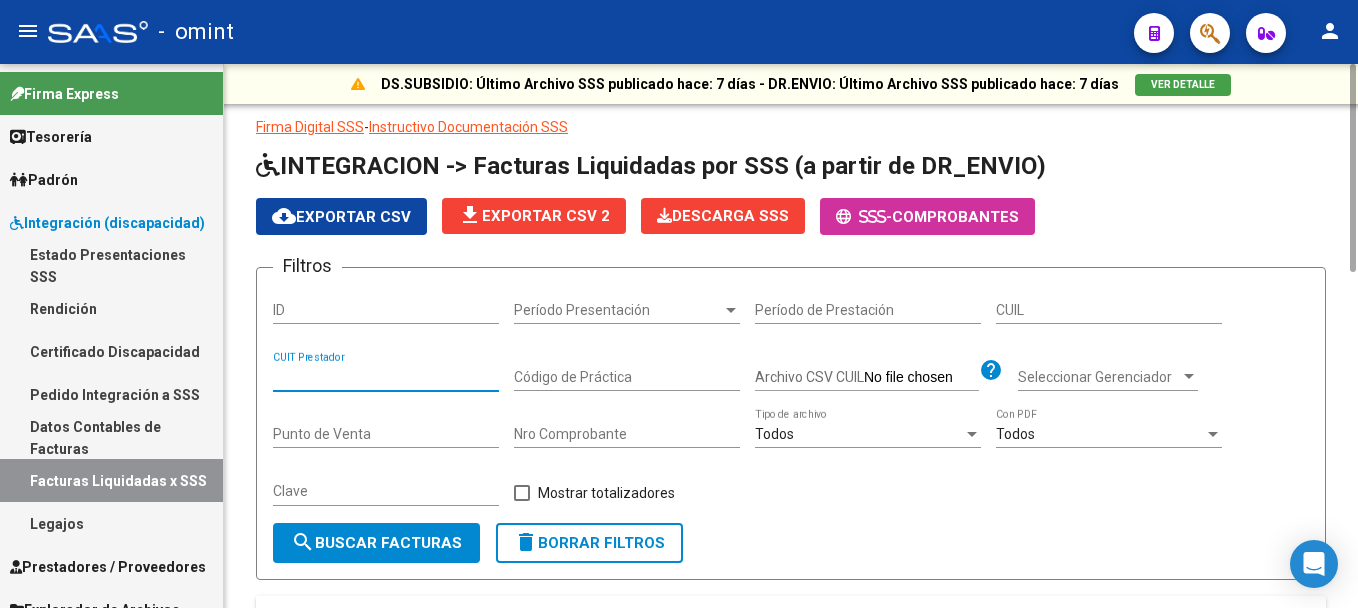 click on "CUIT Prestador" at bounding box center [386, 377] 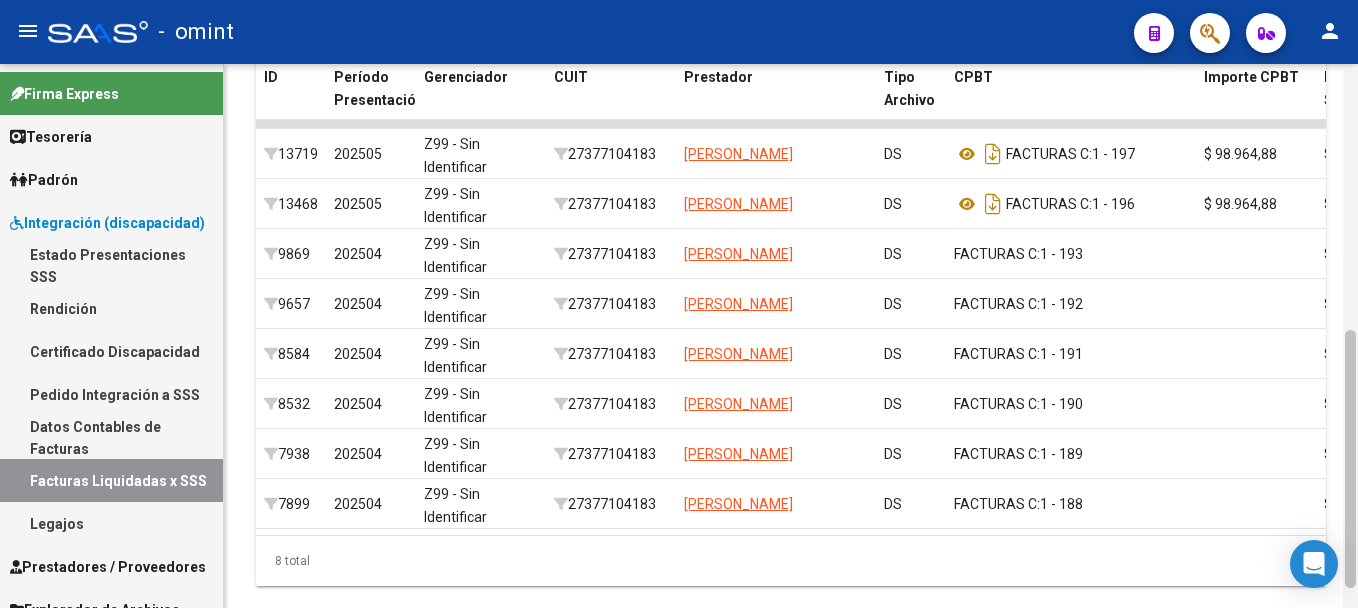 scroll, scrollTop: 538, scrollLeft: 0, axis: vertical 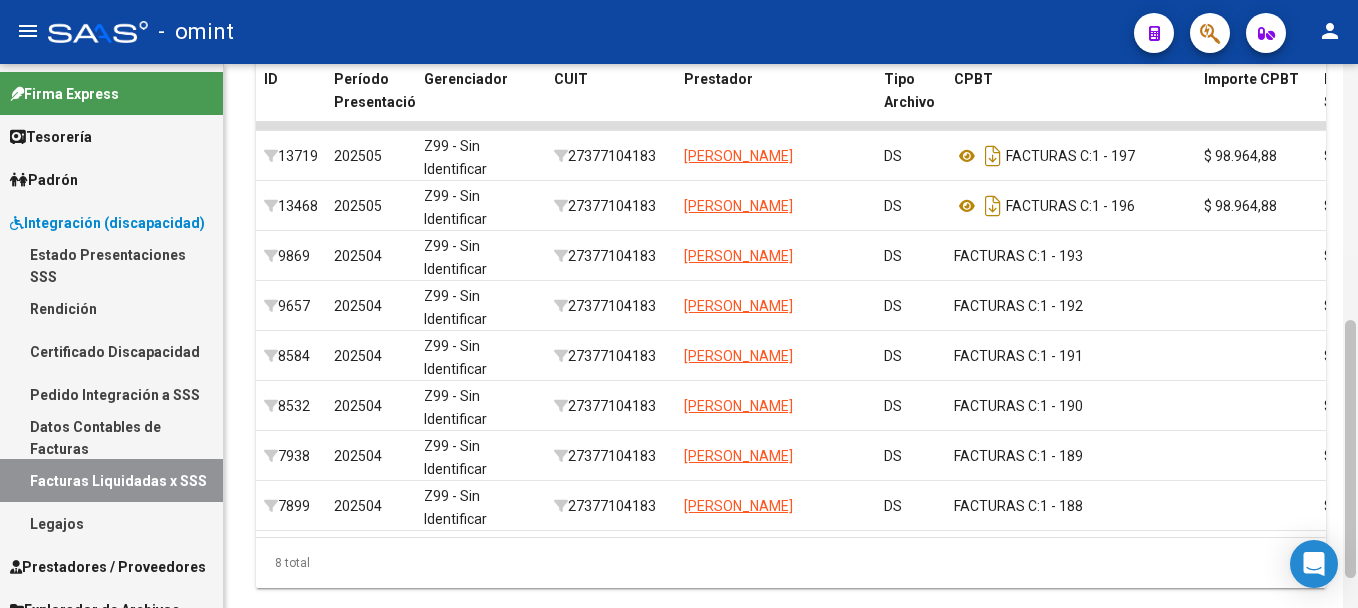 drag, startPoint x: 1349, startPoint y: 208, endPoint x: 1355, endPoint y: 415, distance: 207.08694 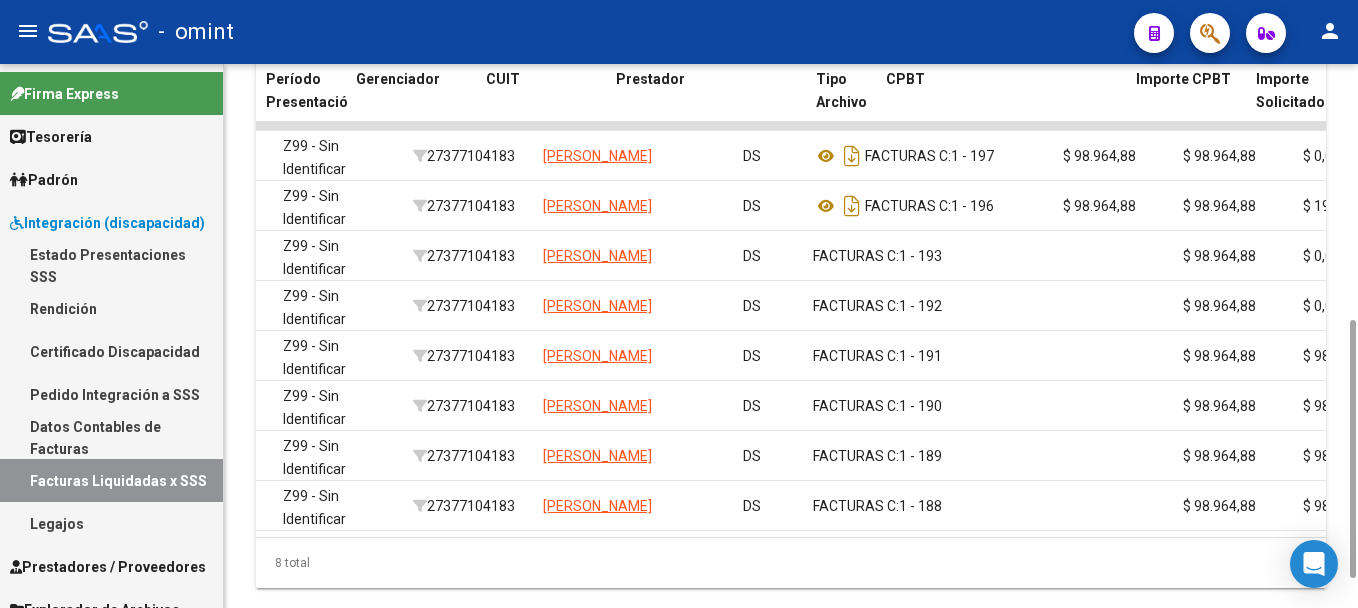 scroll, scrollTop: 0, scrollLeft: 0, axis: both 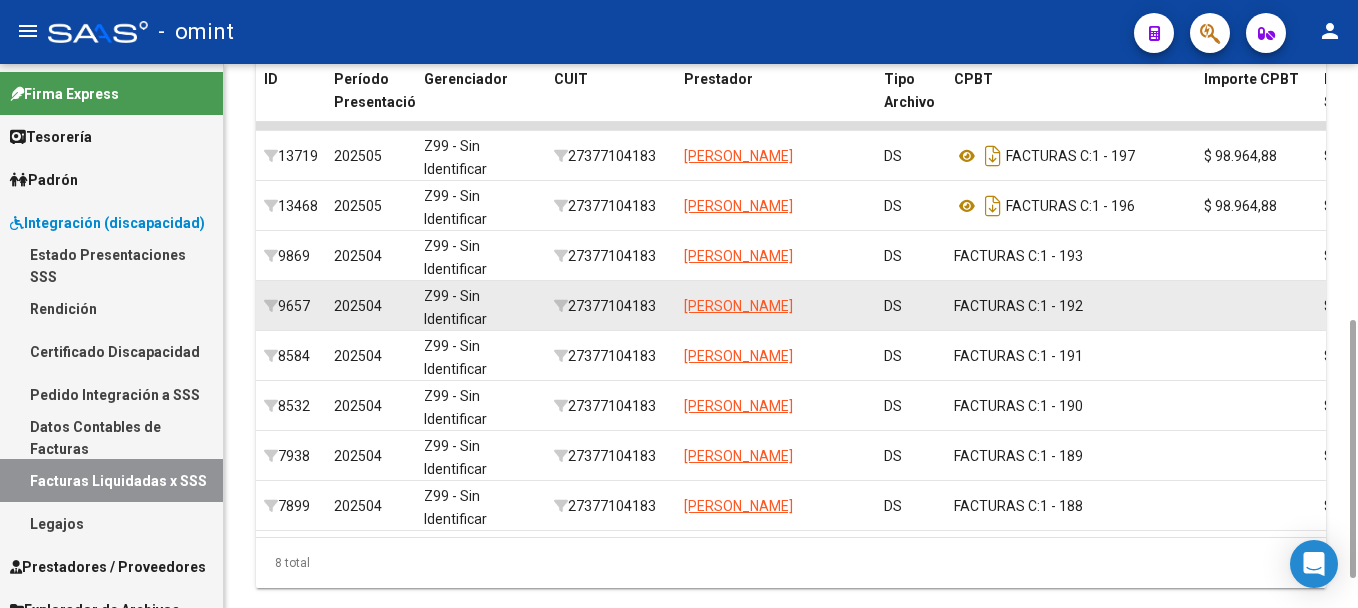 type on "27-37710418-3" 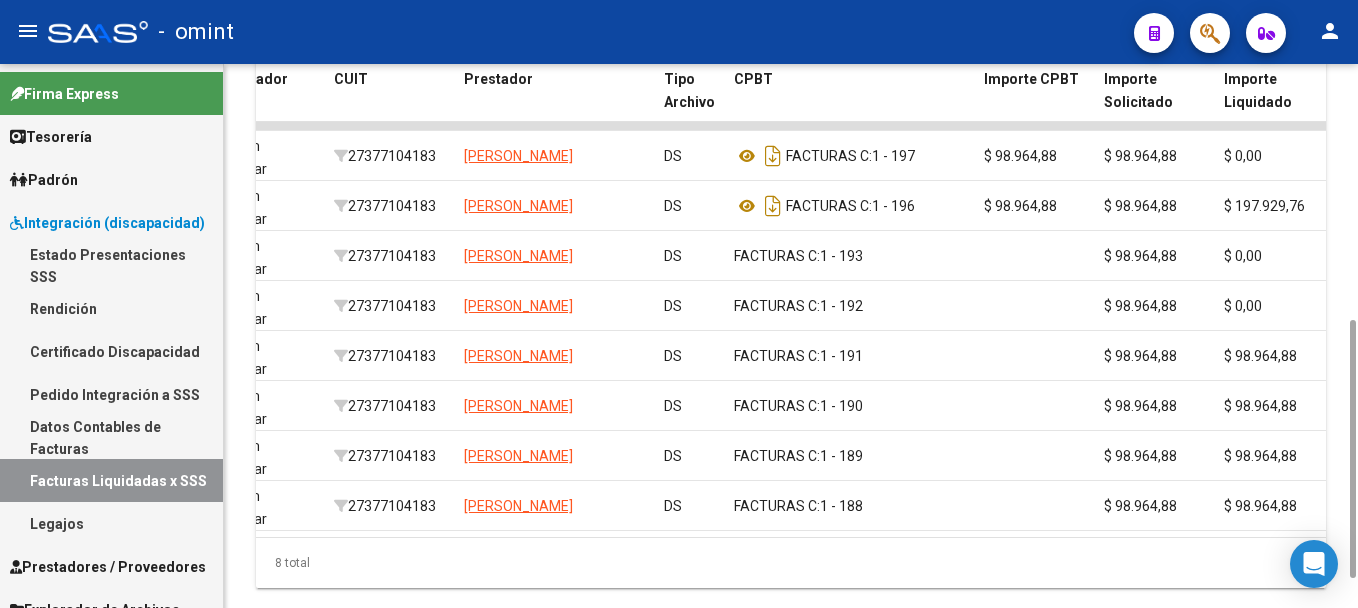scroll, scrollTop: 0, scrollLeft: 0, axis: both 